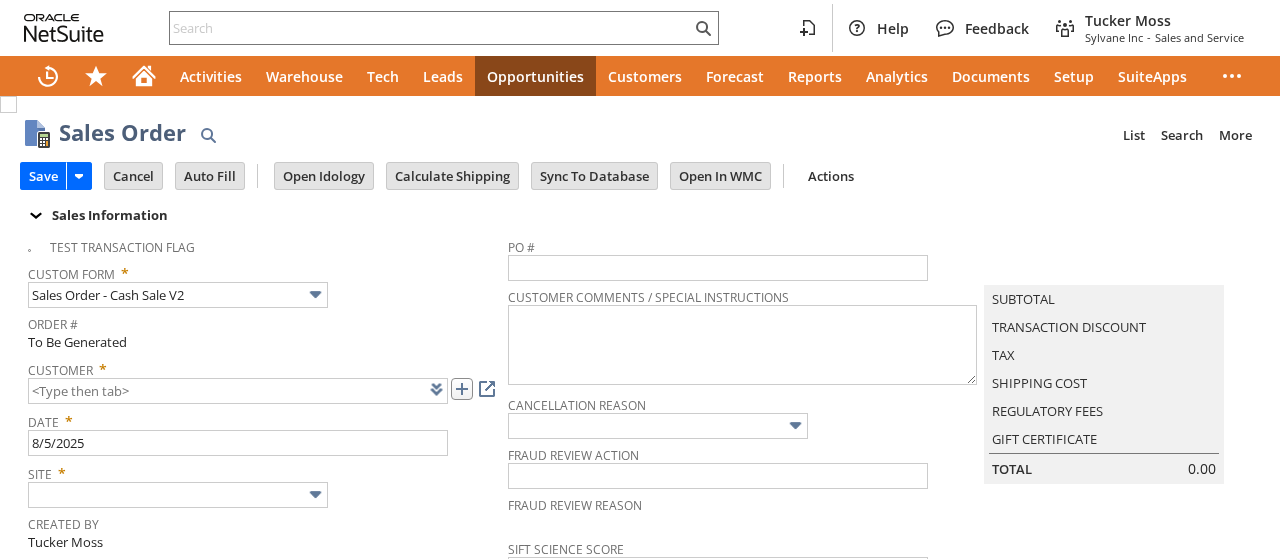 click at bounding box center [462, 389] 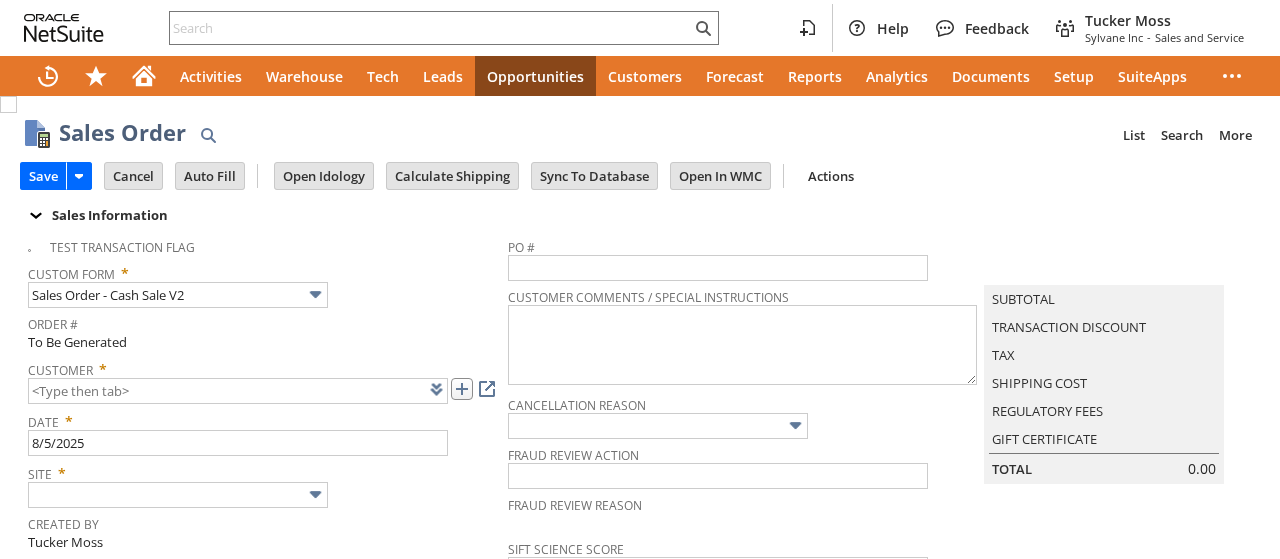 type on "Intelligent Recommendations ⁰" 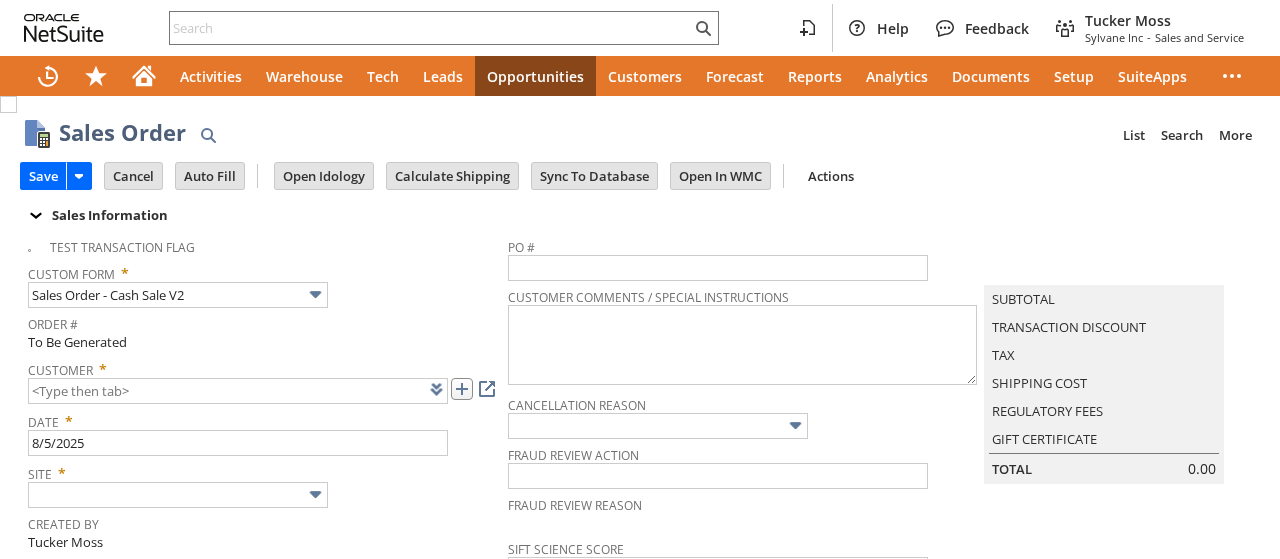 type on "Add" 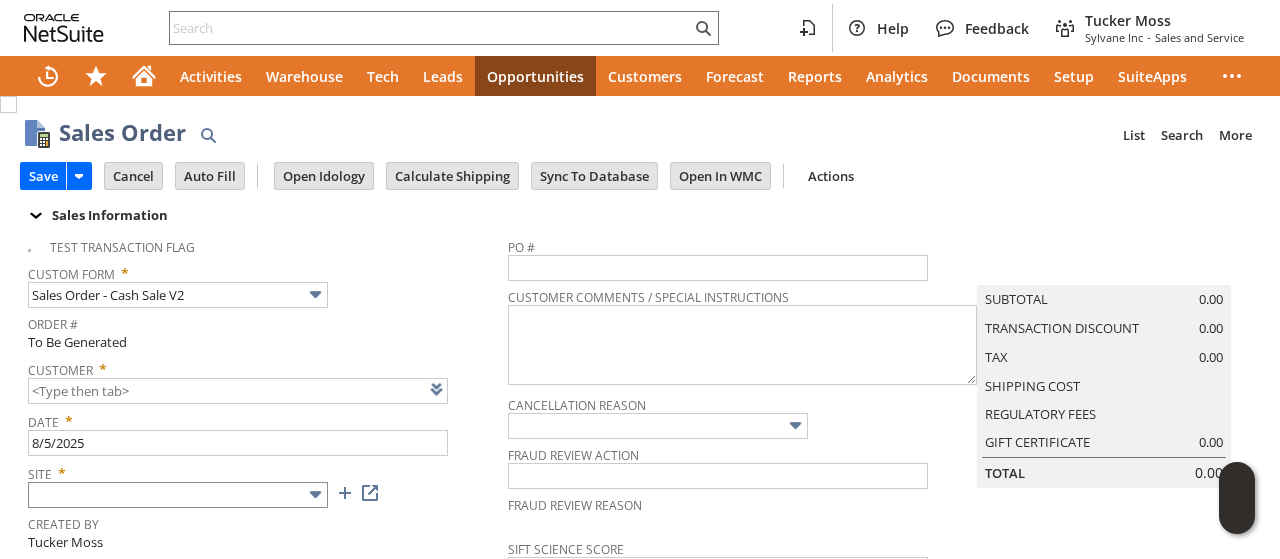 type on "[CREDIT_CARD] [COMPANY_NAME]" 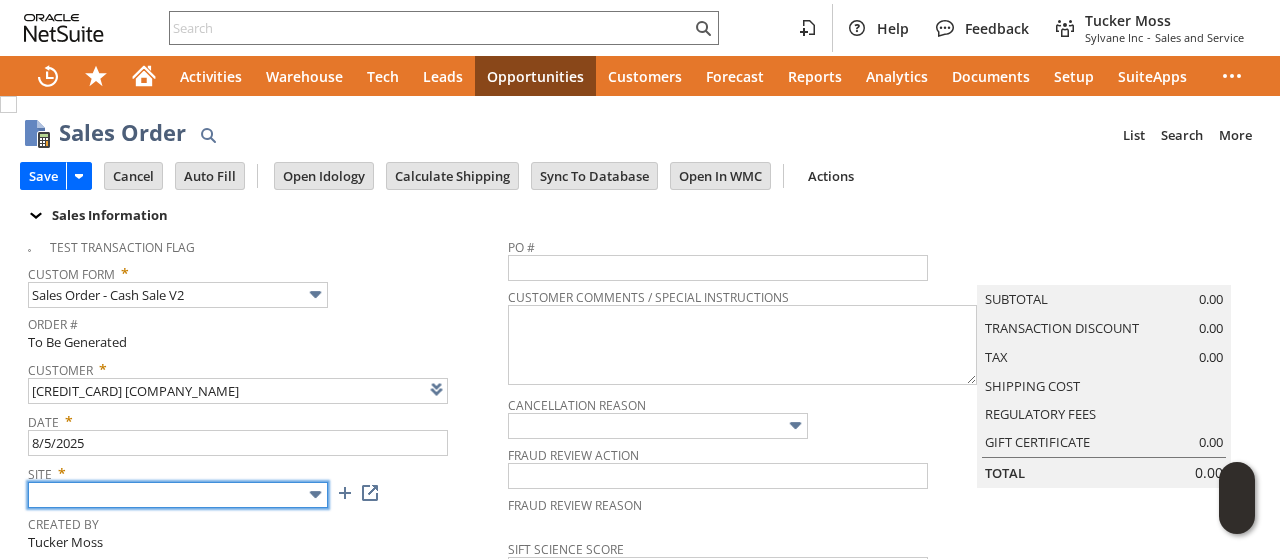 click at bounding box center (178, 495) 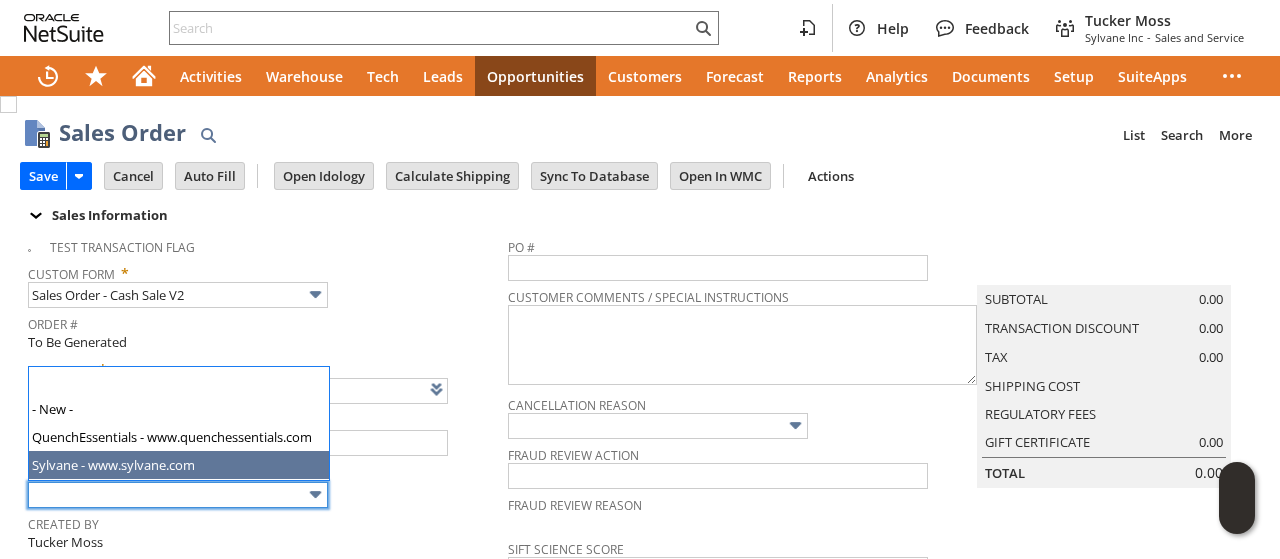type on "Sylvane - www.sylvane.com" 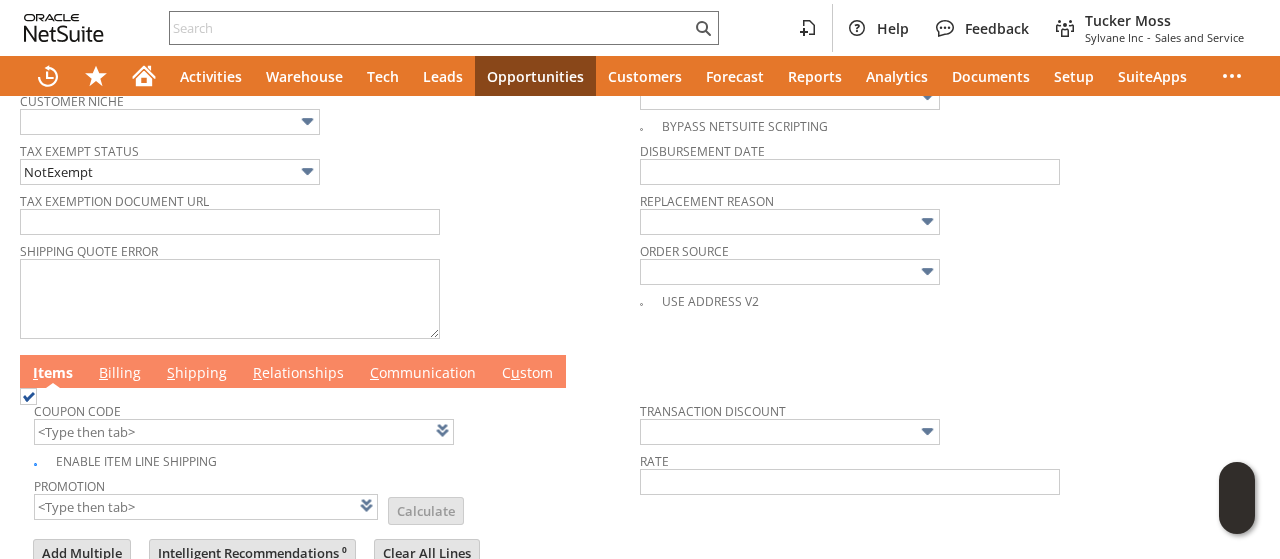 scroll, scrollTop: 1000, scrollLeft: 0, axis: vertical 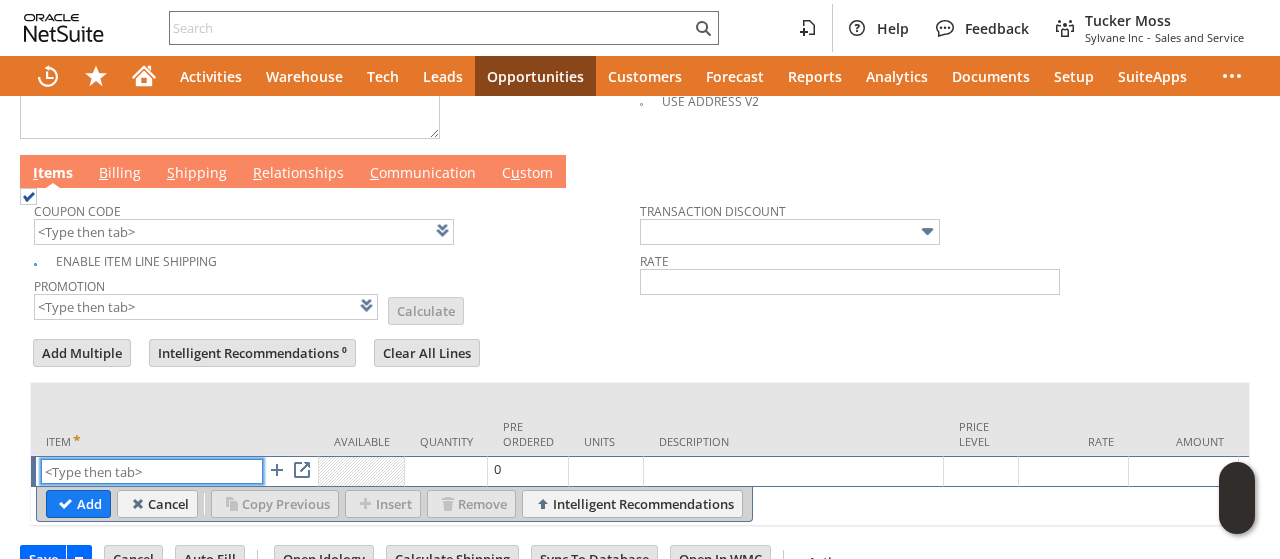 paste on "aa14238" 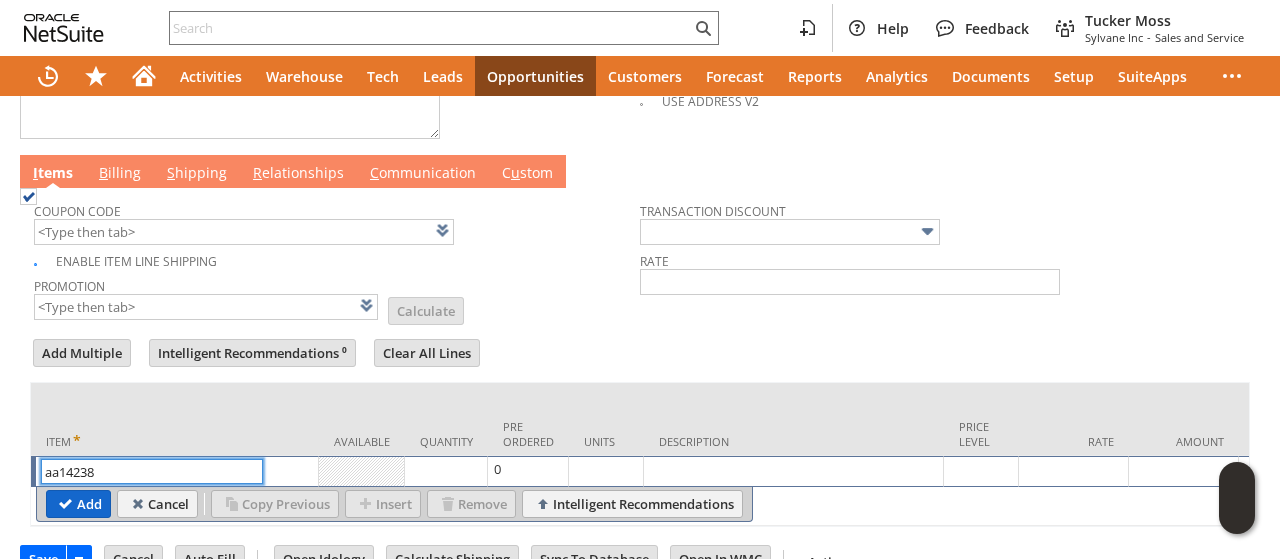 type on "aa14238" 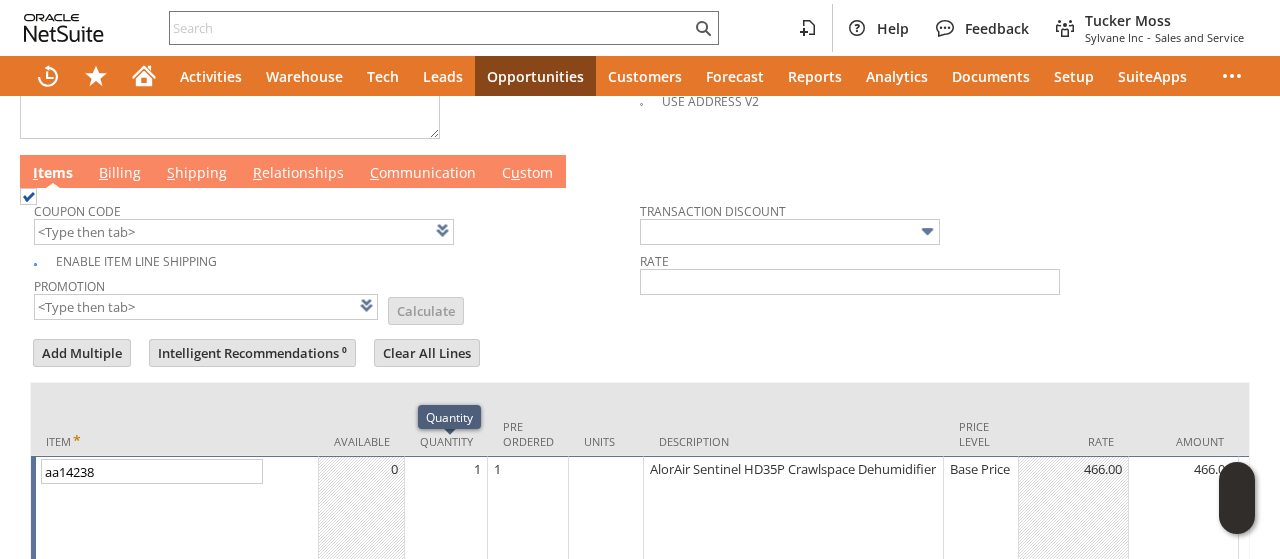 click on "1" at bounding box center [446, 523] 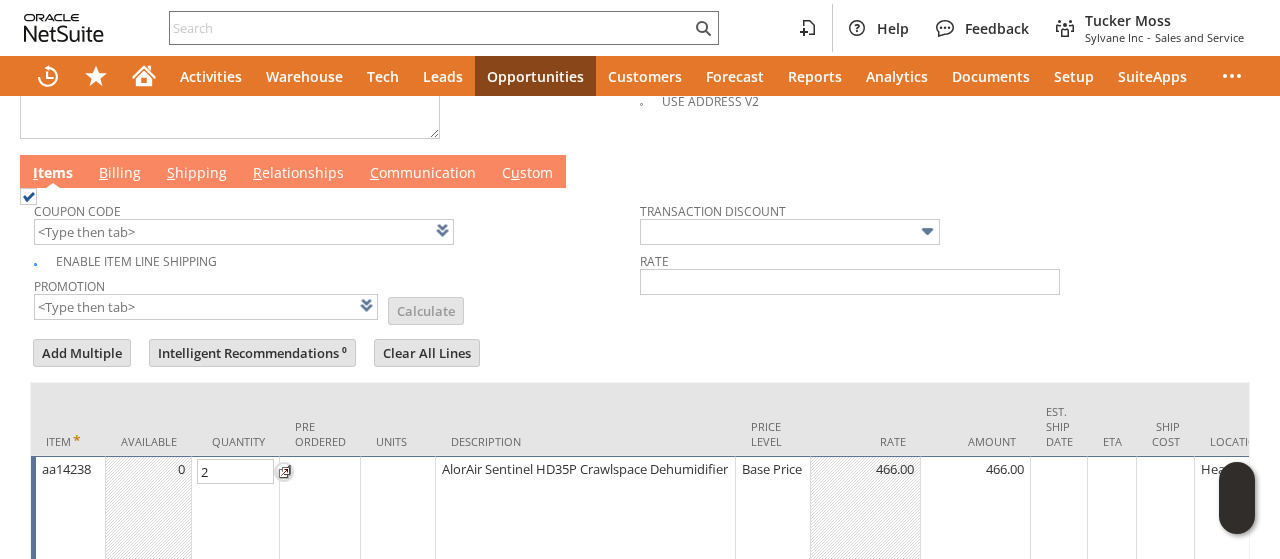 type on "2" 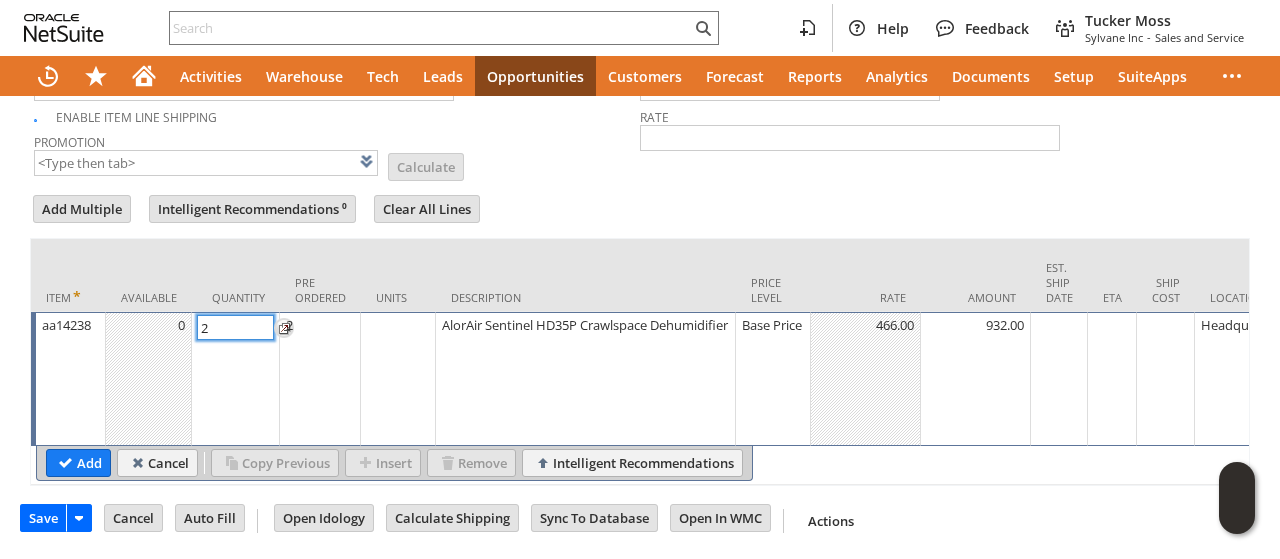 scroll, scrollTop: 1177, scrollLeft: 0, axis: vertical 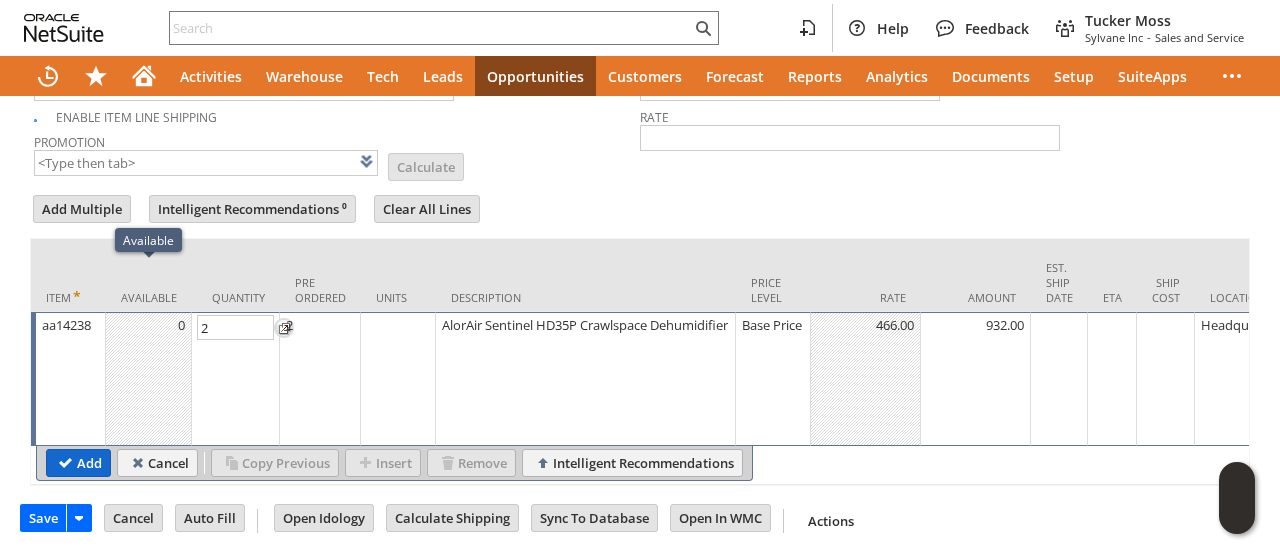 click on "Add" at bounding box center [78, 463] 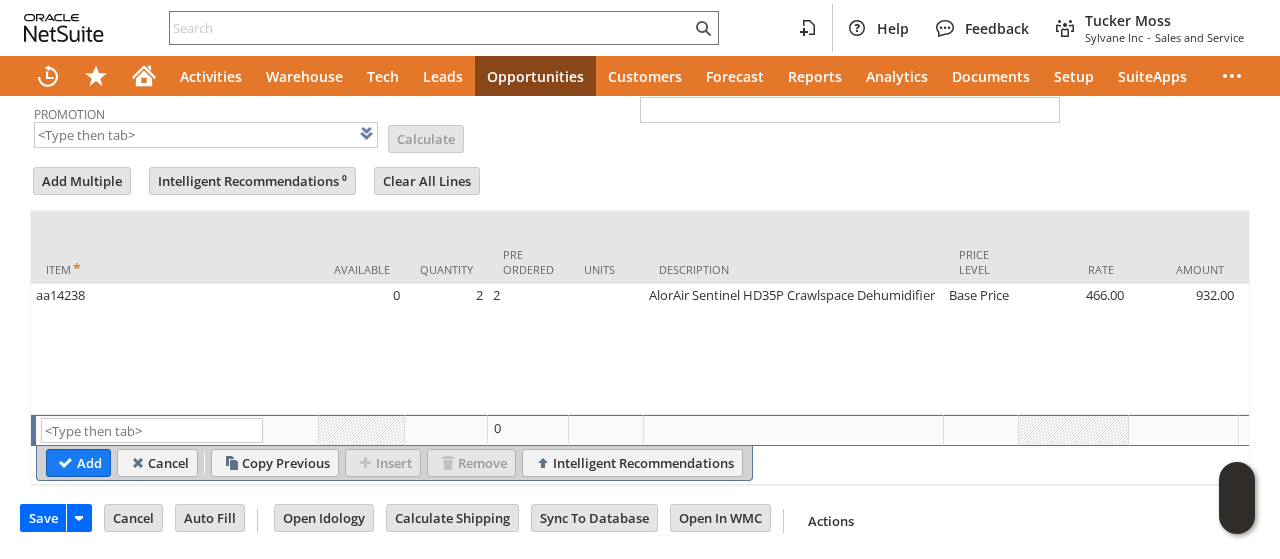 type on "Intelligent Recommendations¹⁰" 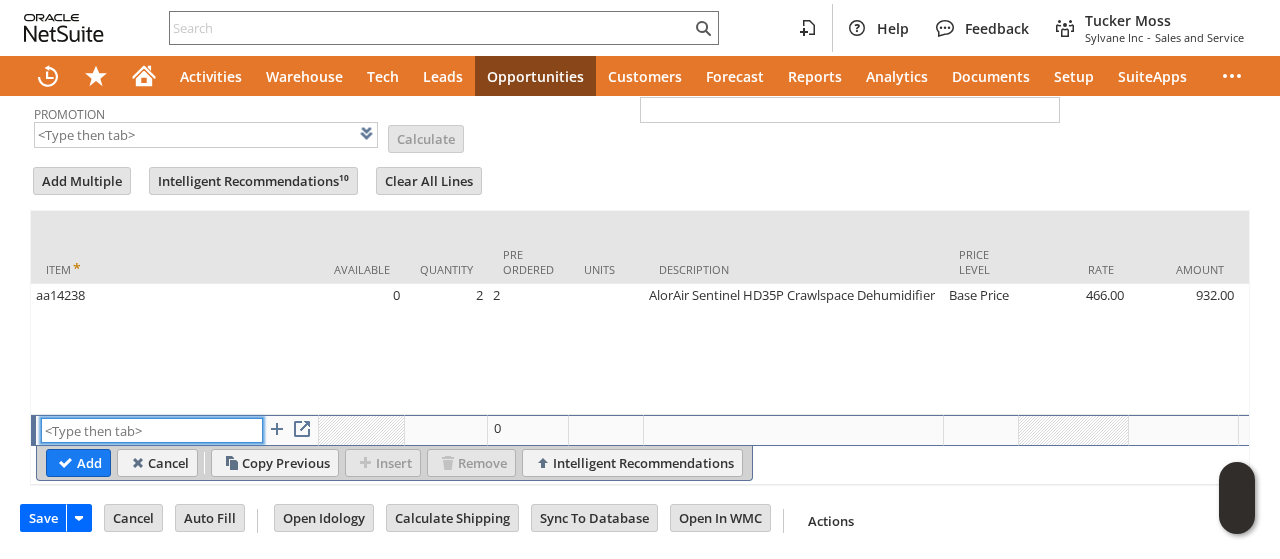 drag, startPoint x: 86, startPoint y: 446, endPoint x: 79, endPoint y: 423, distance: 24.04163 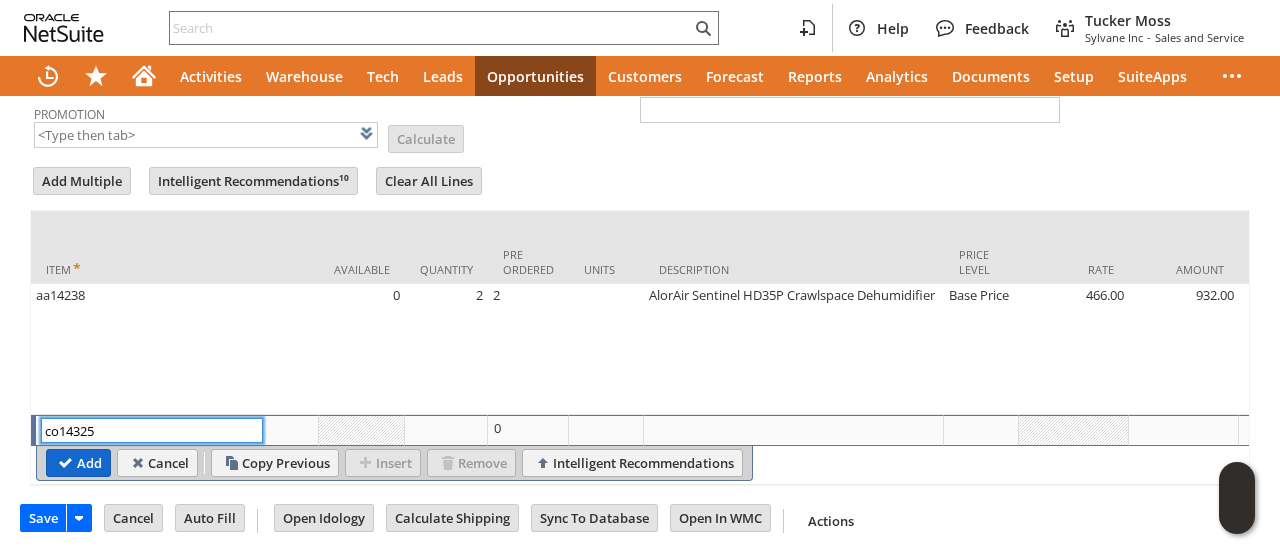 type on "co14325" 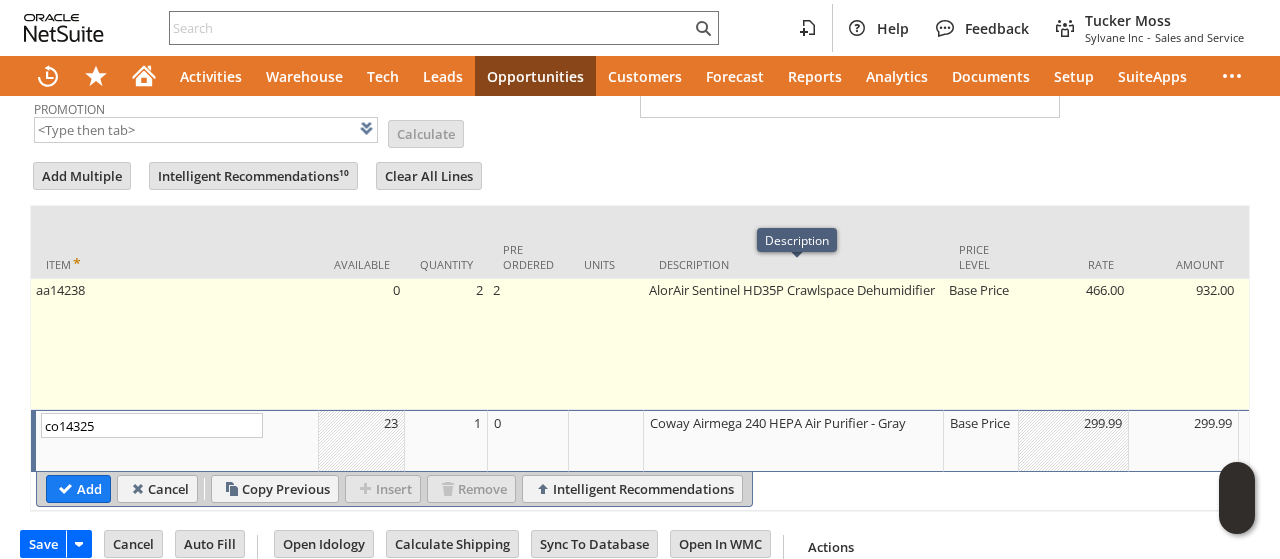 click on "AlorAir Sentinel HD35P Crawlspace Dehumidifier" at bounding box center (794, 344) 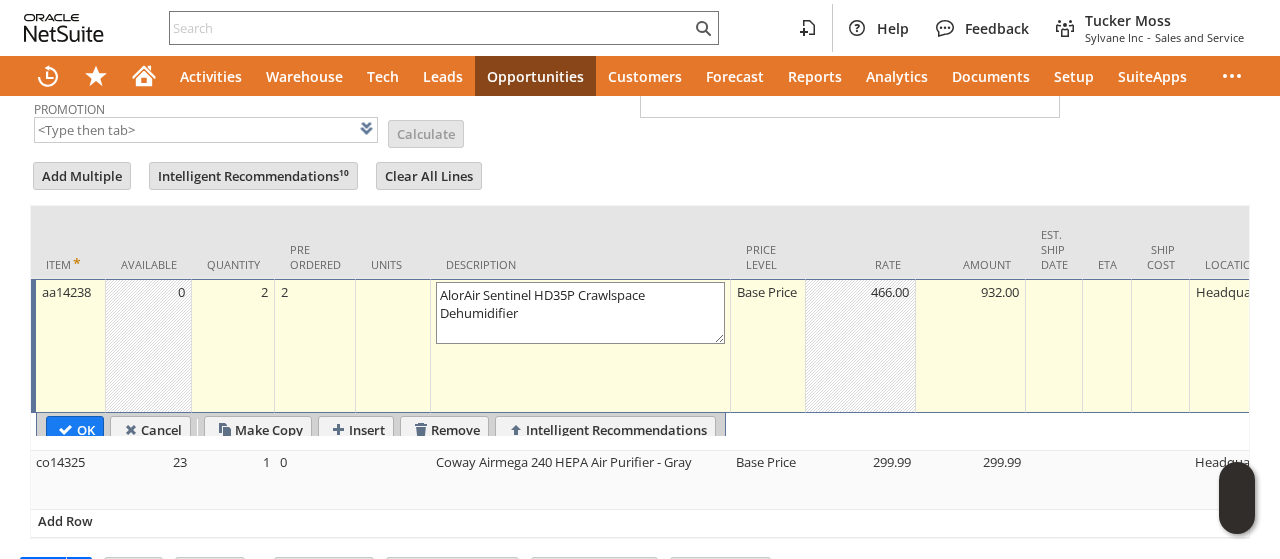 click on "Base Price" at bounding box center (768, 292) 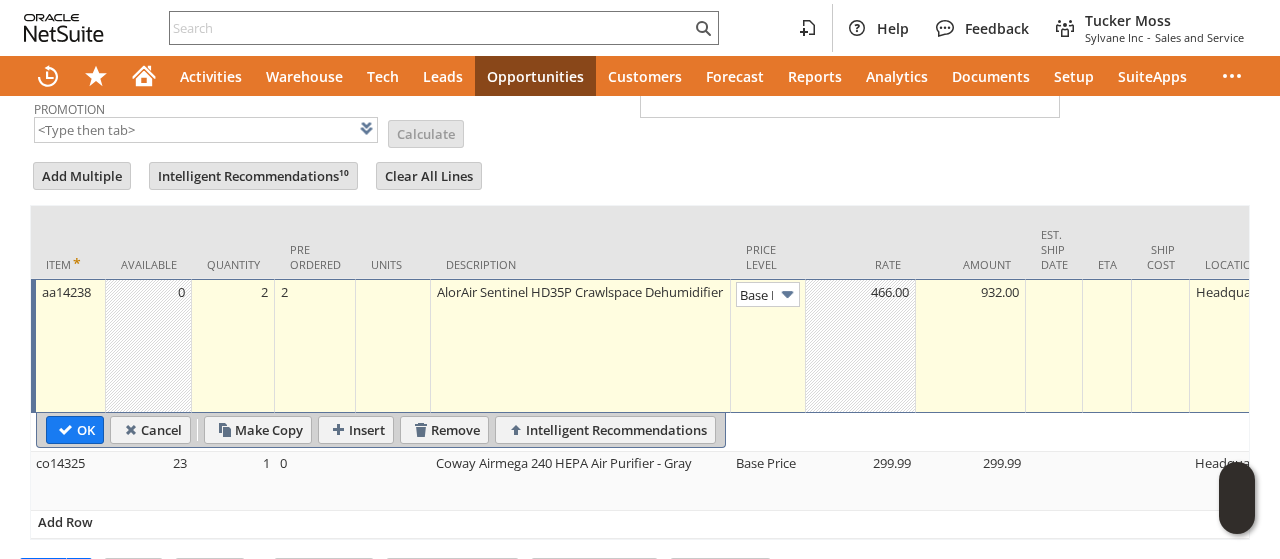 scroll, scrollTop: 0, scrollLeft: 28, axis: horizontal 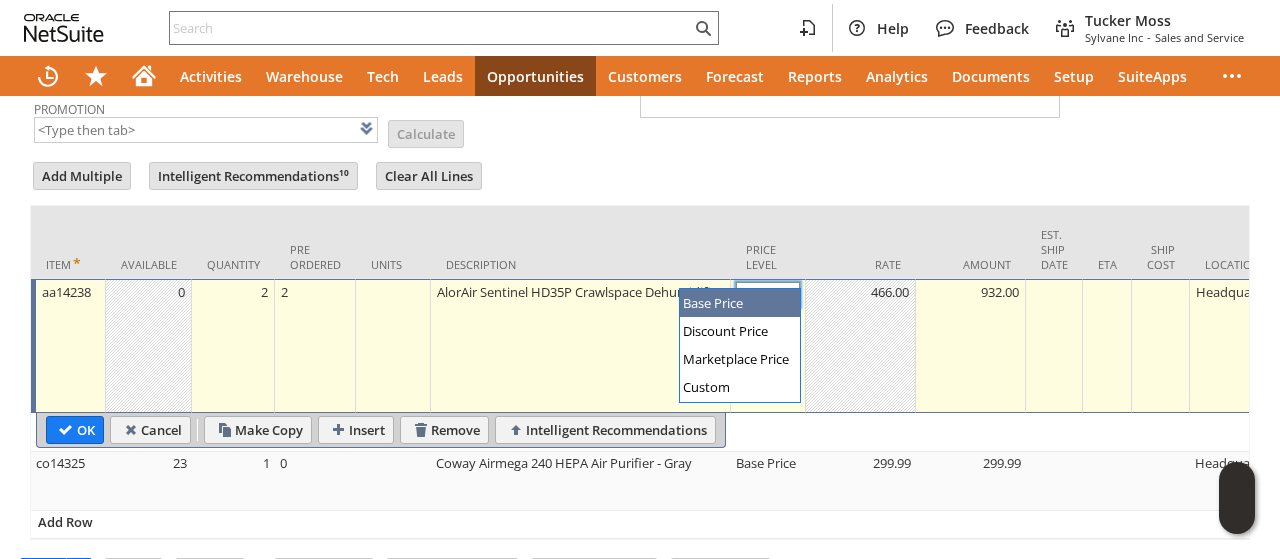 click on "Base Price" at bounding box center [768, 294] 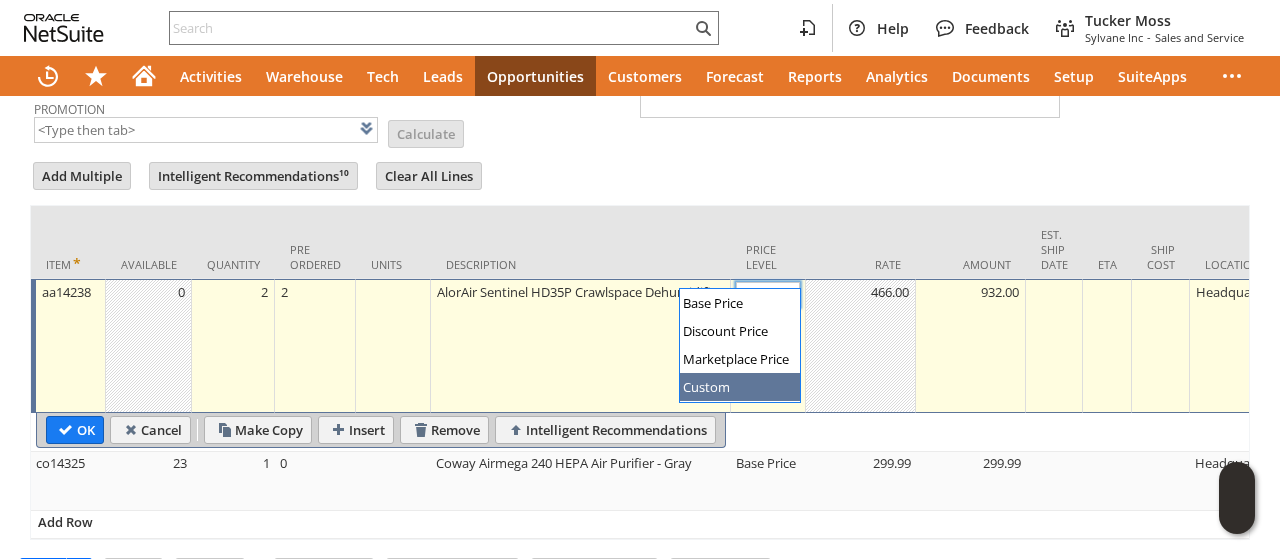 type 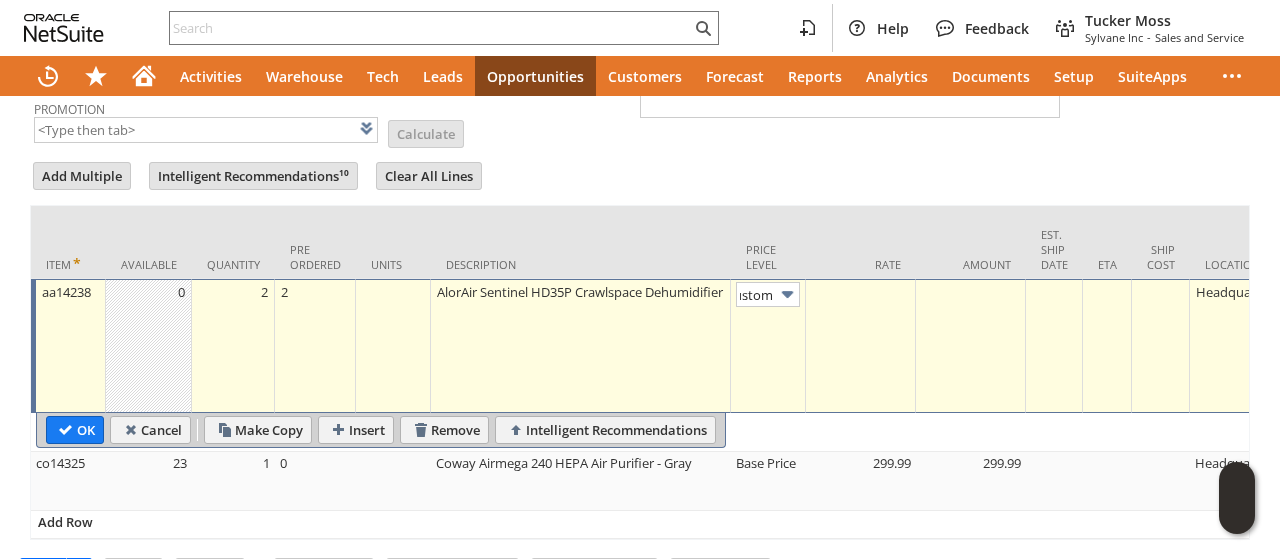 scroll, scrollTop: 0, scrollLeft: 12, axis: horizontal 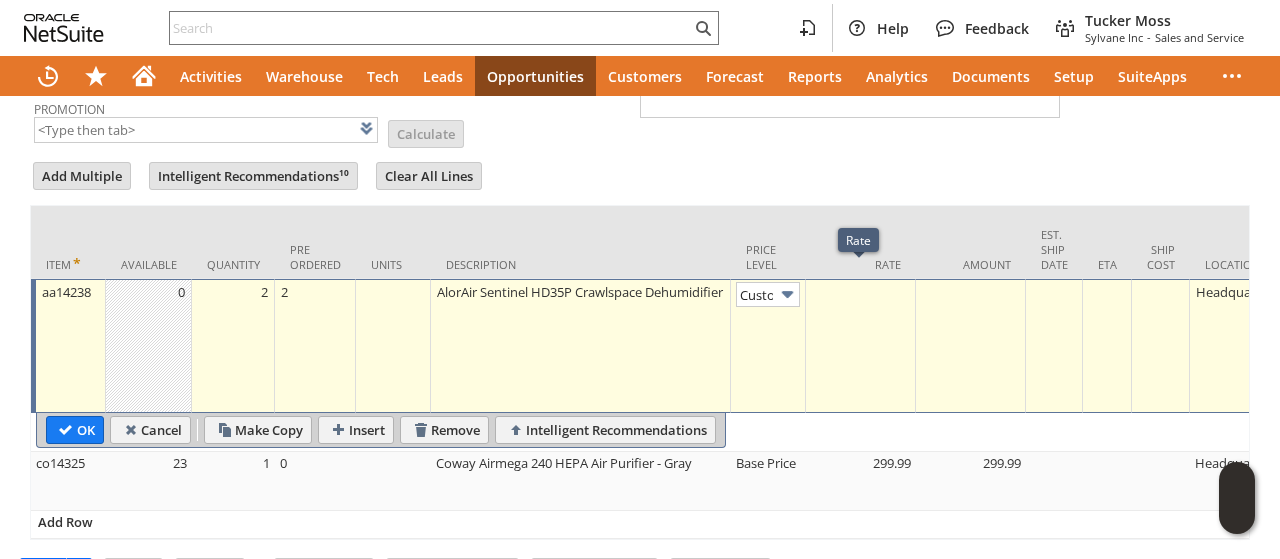 click at bounding box center (861, 346) 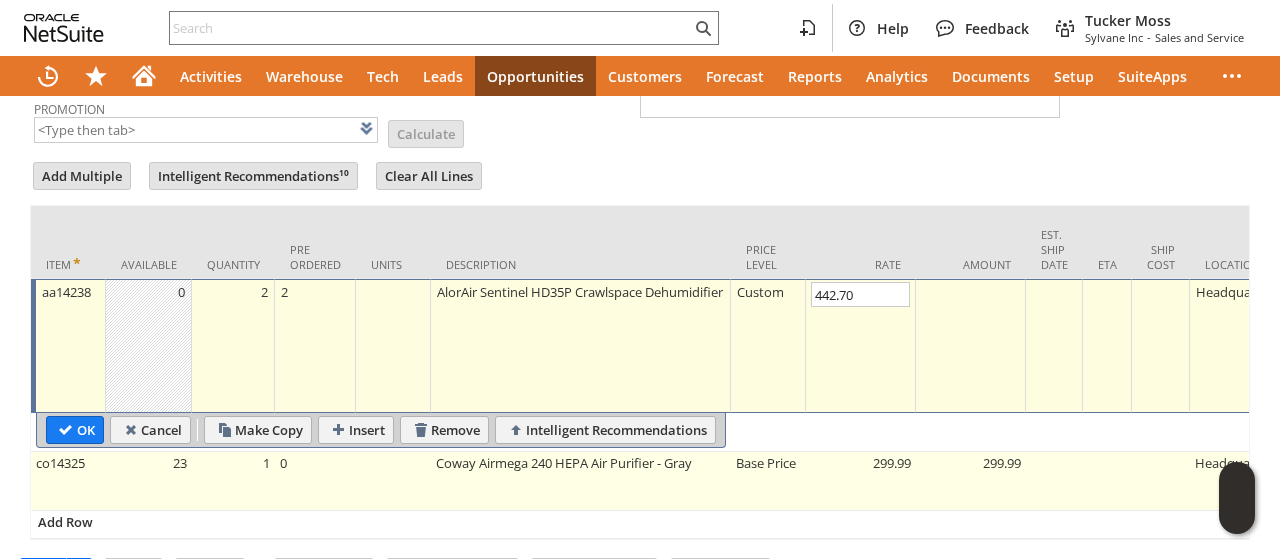 type on "442.70" 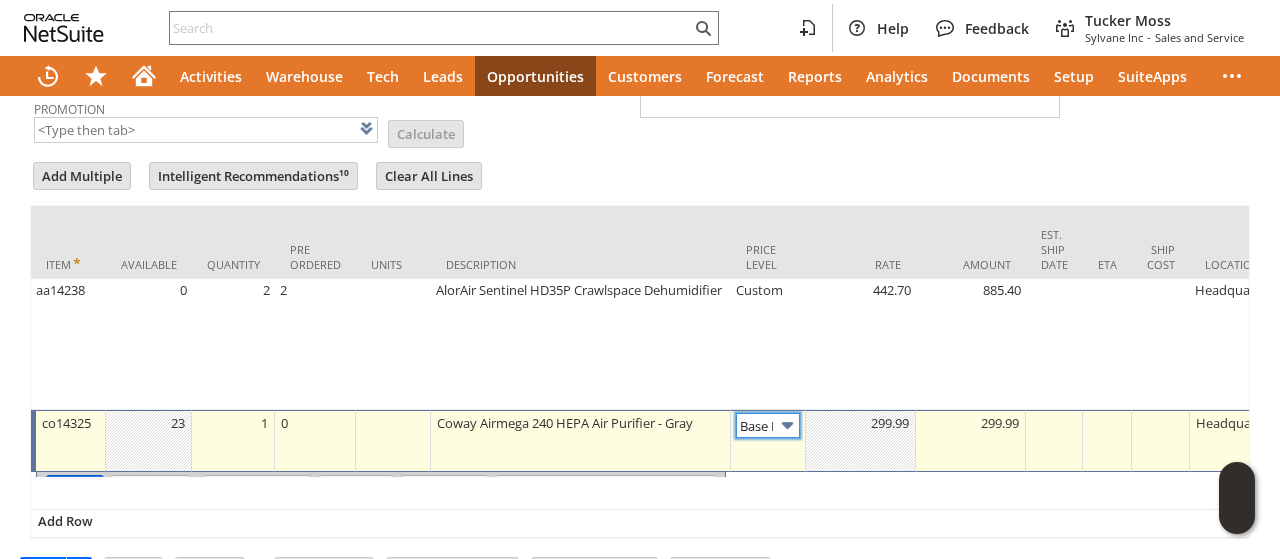 scroll, scrollTop: 0, scrollLeft: 28, axis: horizontal 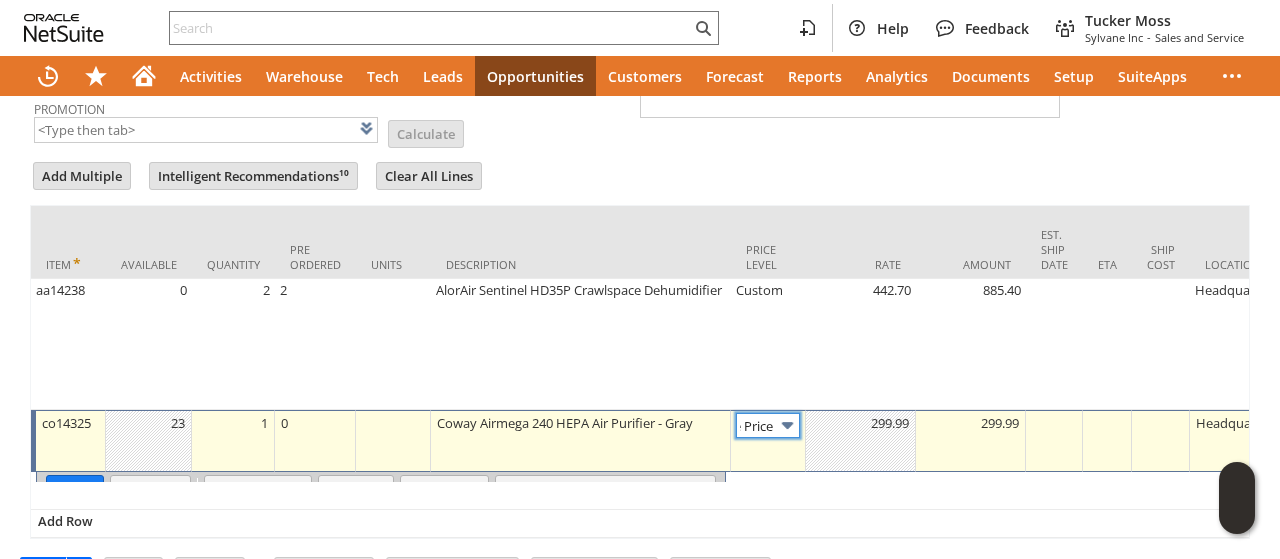 click on "Base Price" at bounding box center (768, 425) 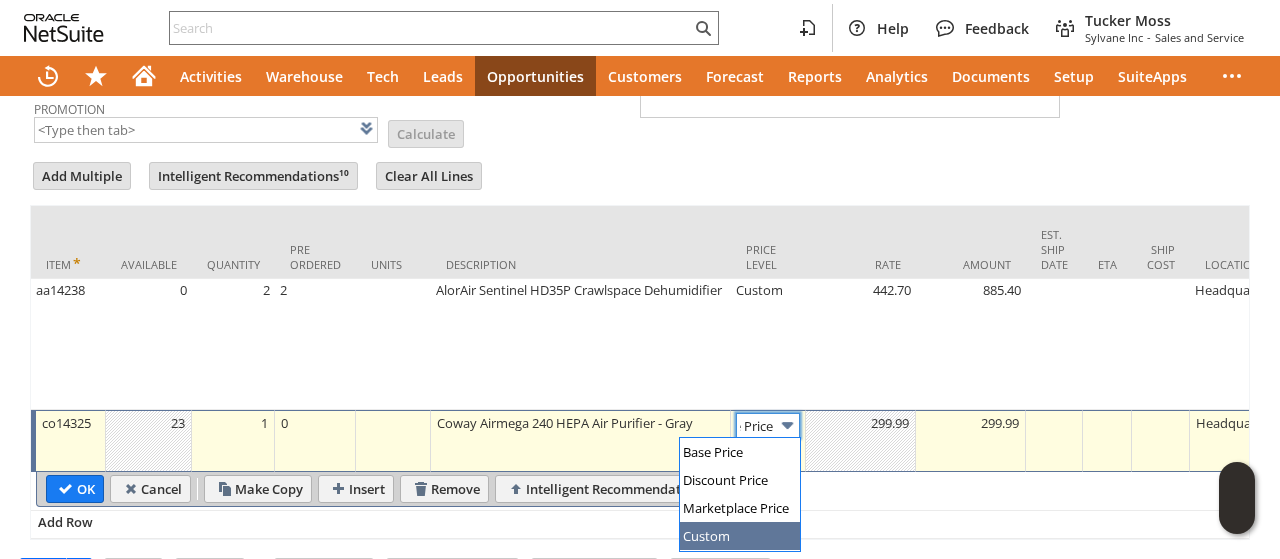 type on "Custom" 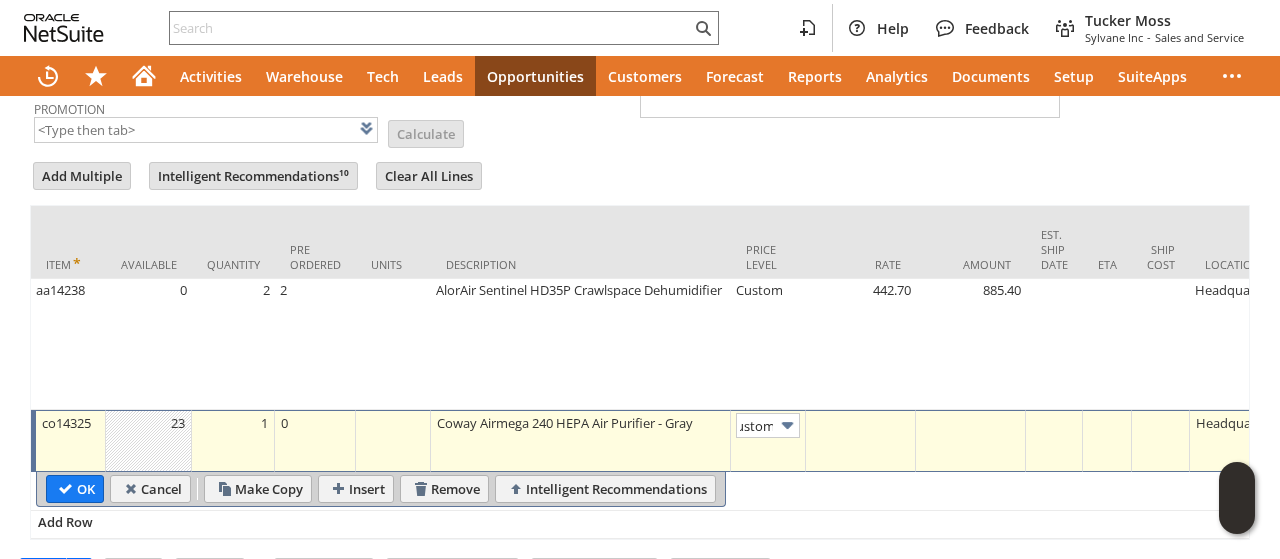 scroll, scrollTop: 0, scrollLeft: 0, axis: both 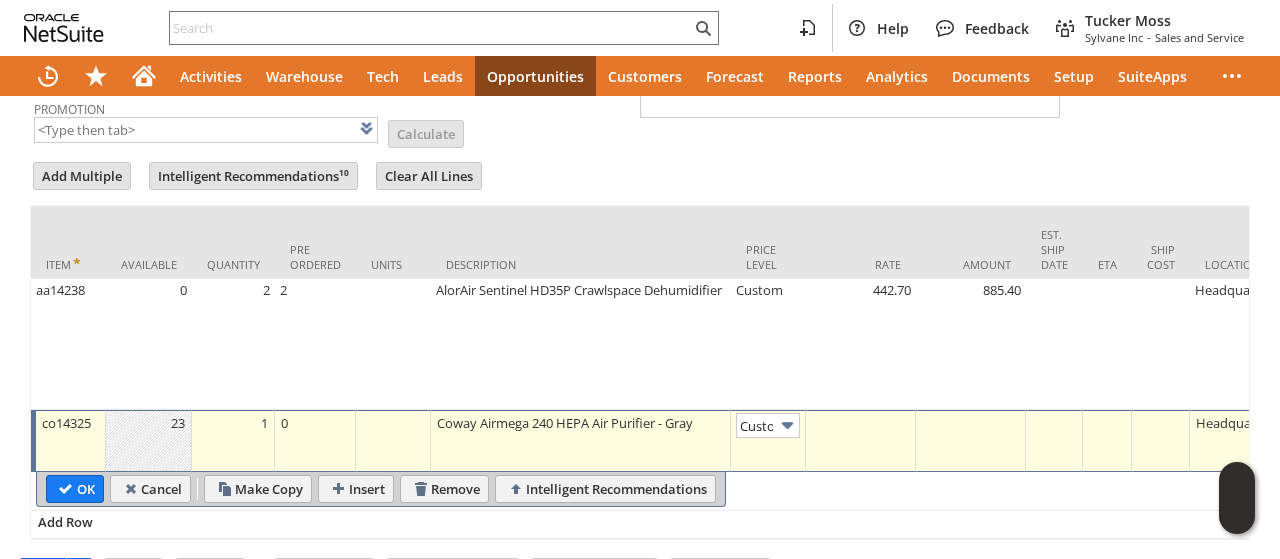 click at bounding box center [861, 441] 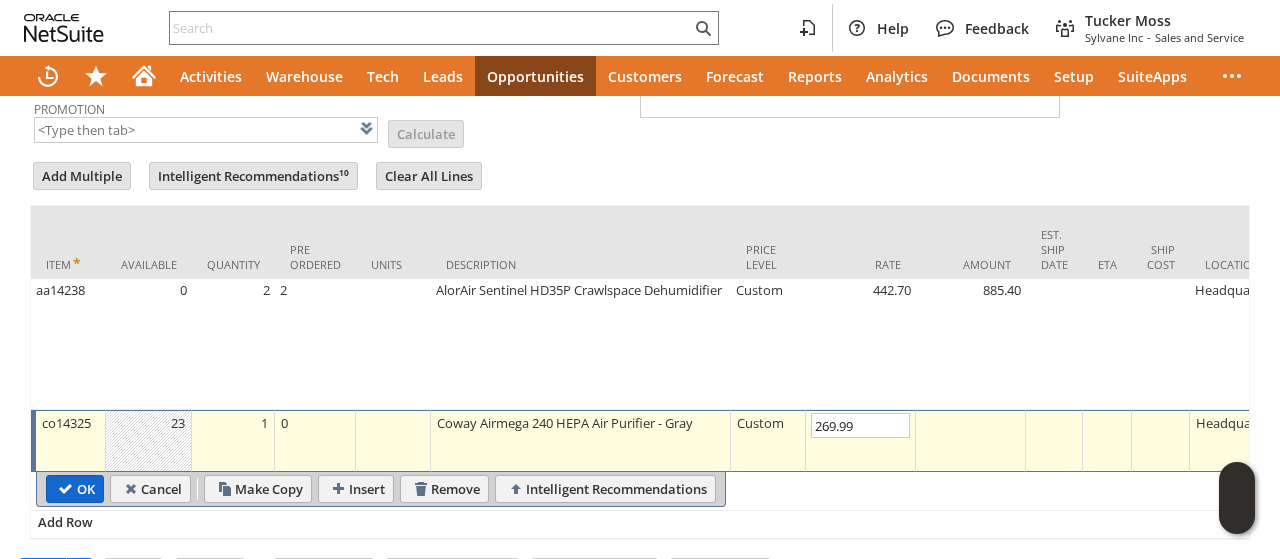 type on "269.99" 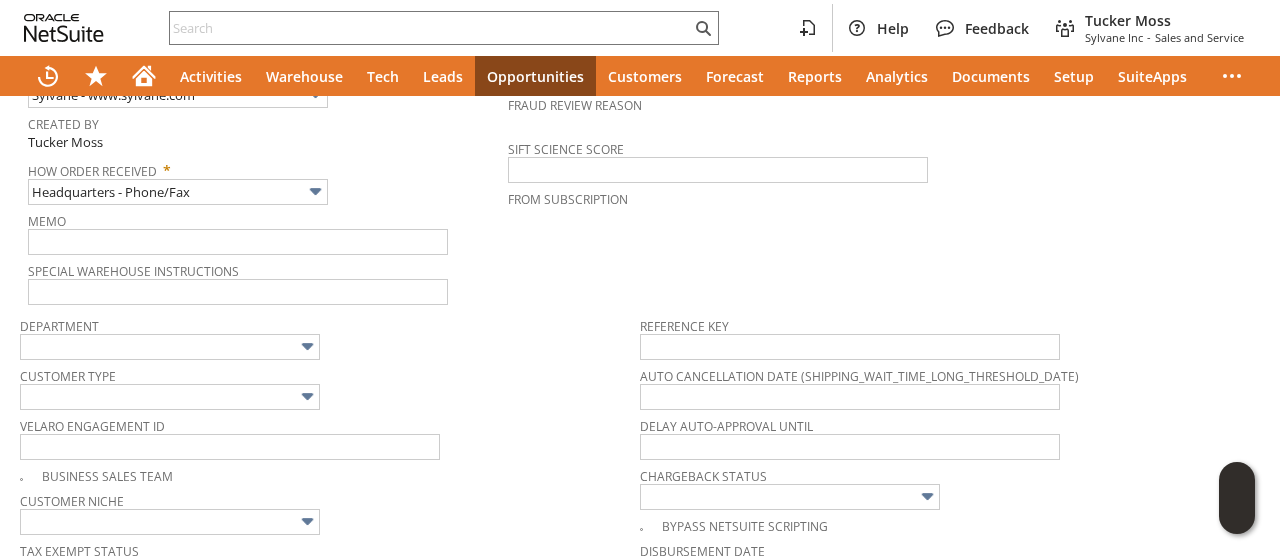 scroll, scrollTop: 1200, scrollLeft: 0, axis: vertical 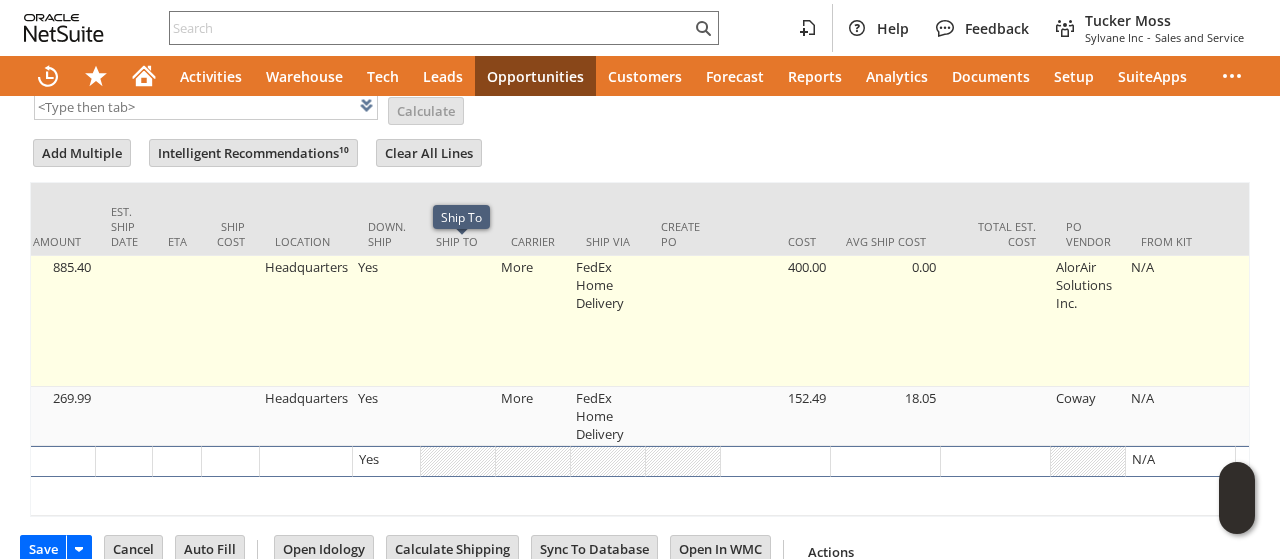 click at bounding box center (458, 321) 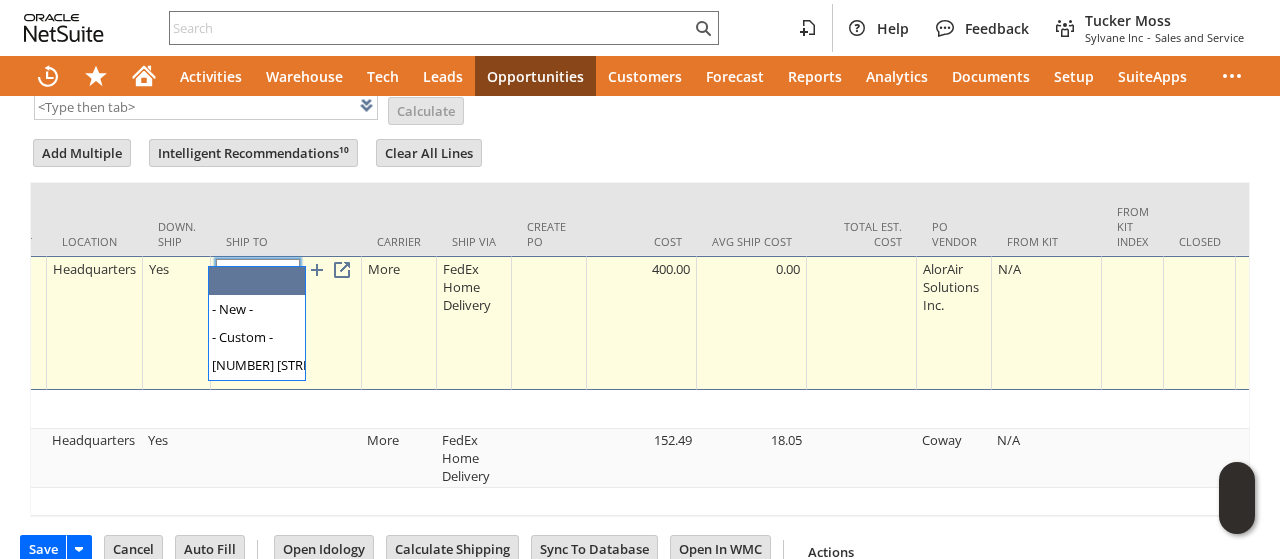 click at bounding box center (258, 271) 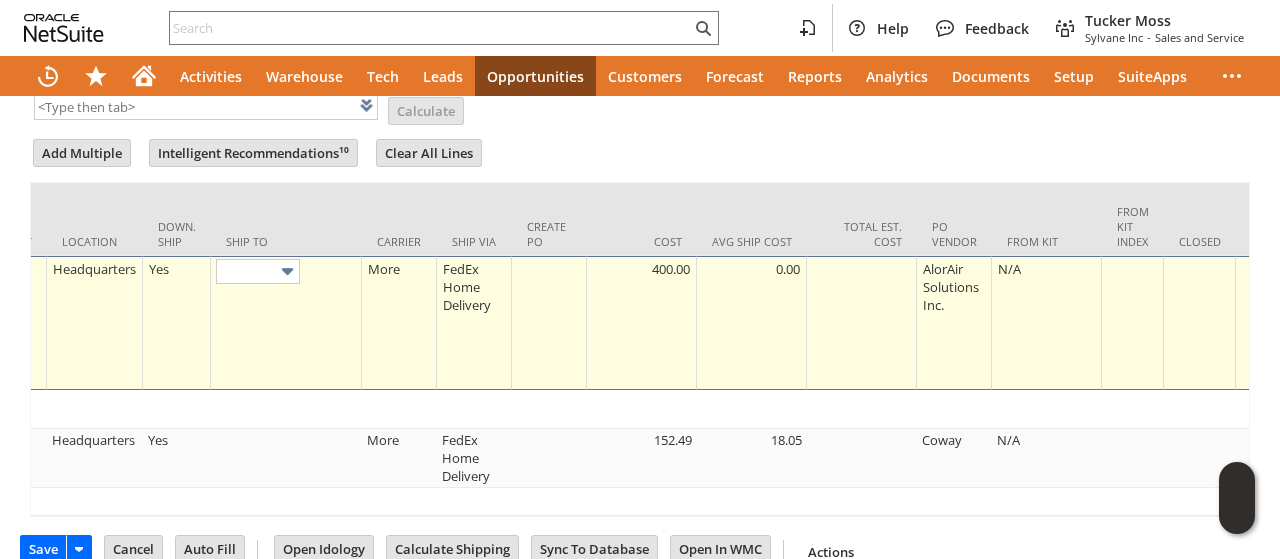click on "Add Multiple
Intelligent Recommendations¹⁰
Clear All Lines
Line Items
All
Item
*
Available
Quantity
Pre Ordered
Units
Description
Price Level" at bounding box center (640, 326) 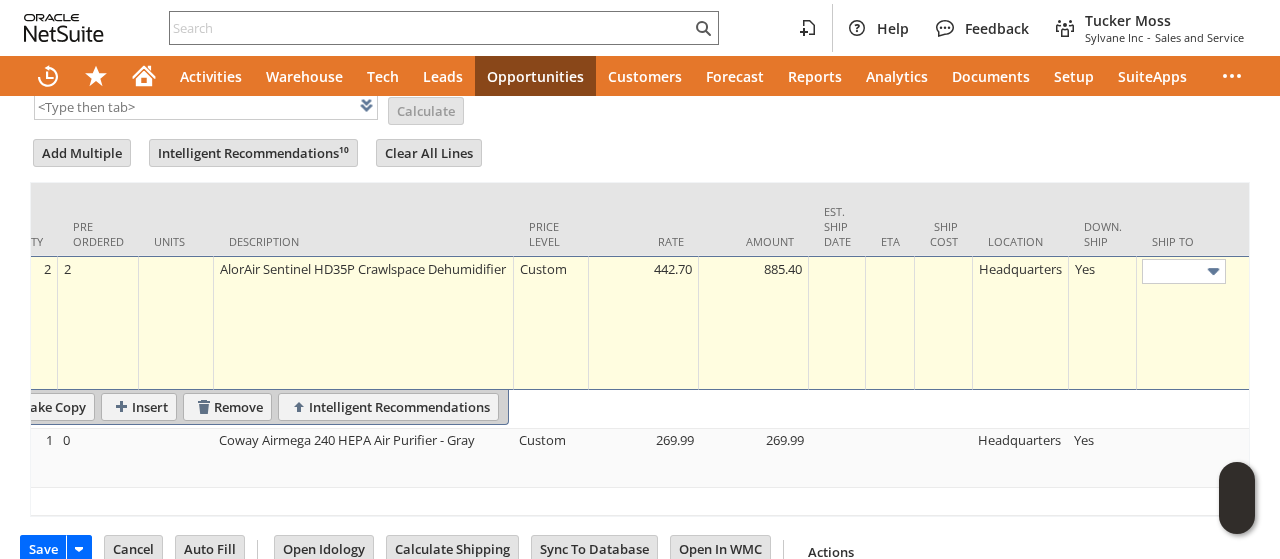 scroll, scrollTop: 0, scrollLeft: 268, axis: horizontal 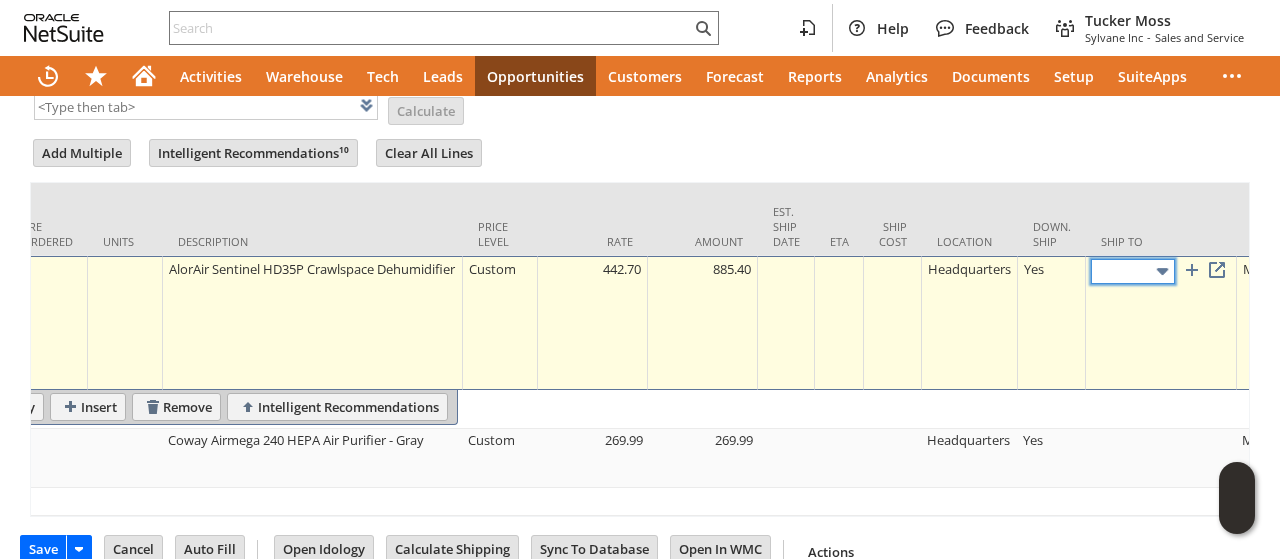 click at bounding box center (1162, 271) 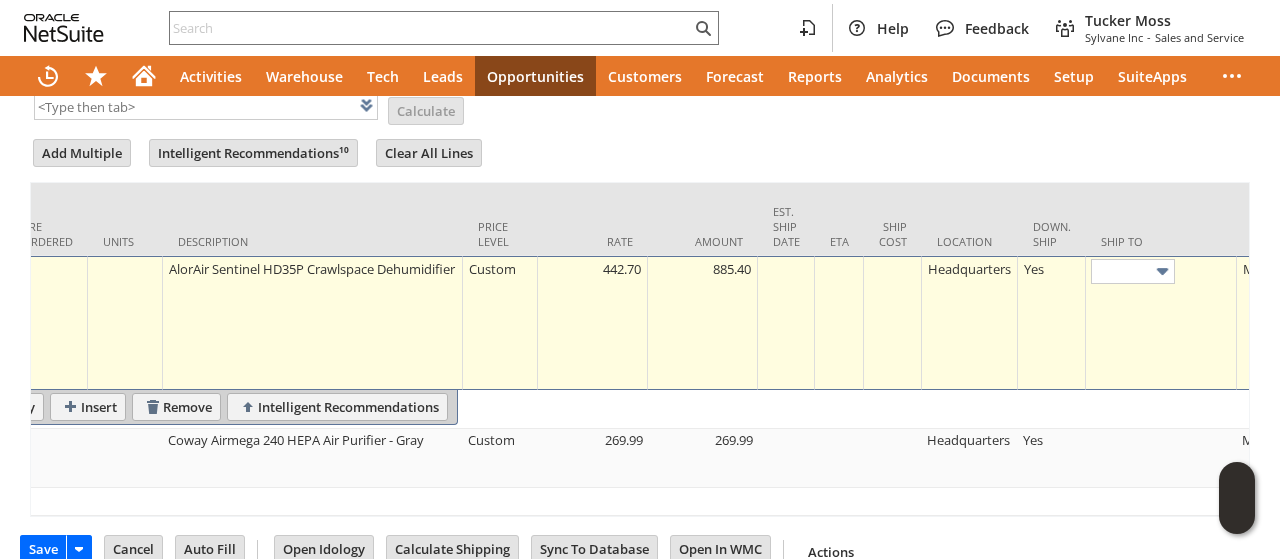 type on "[NUMBER] [STREET]" 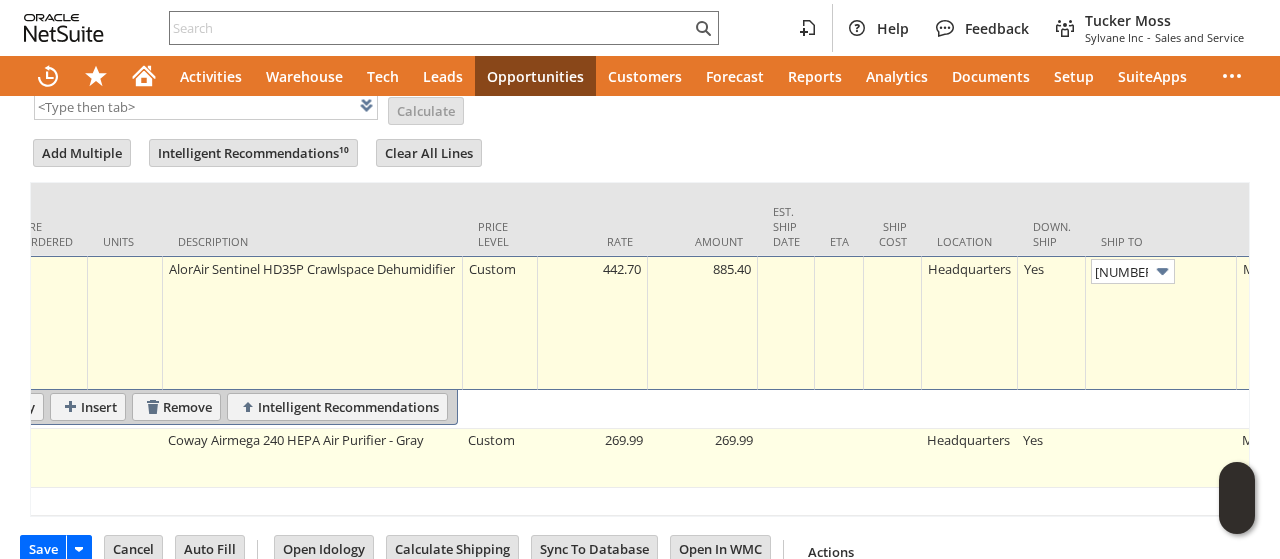 click at bounding box center [1161, 458] 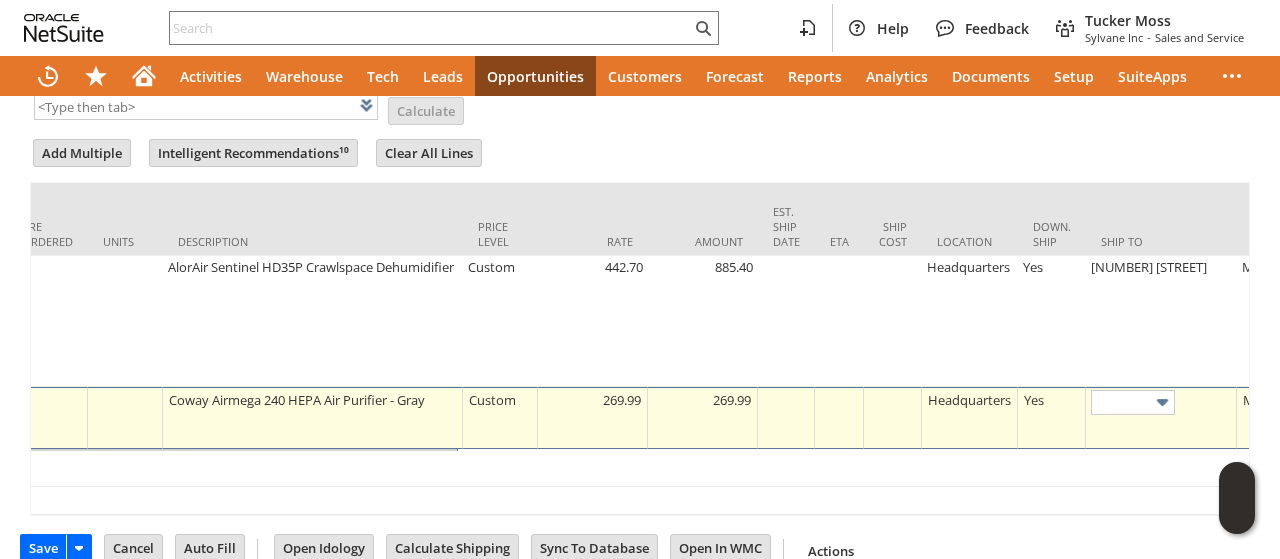 type on "OK" 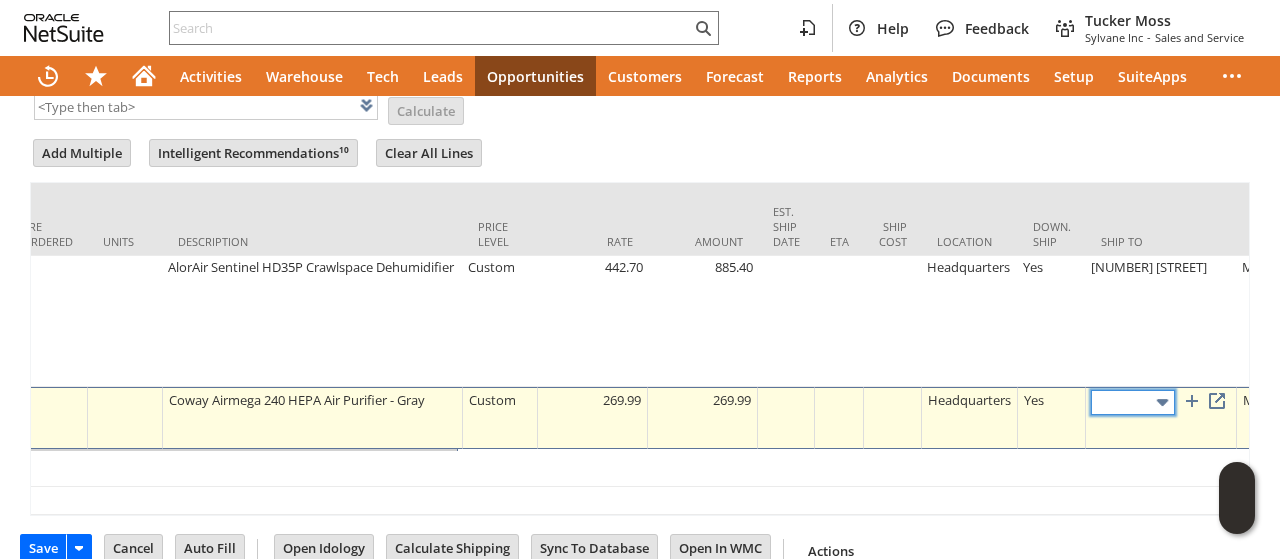 click at bounding box center [1133, 402] 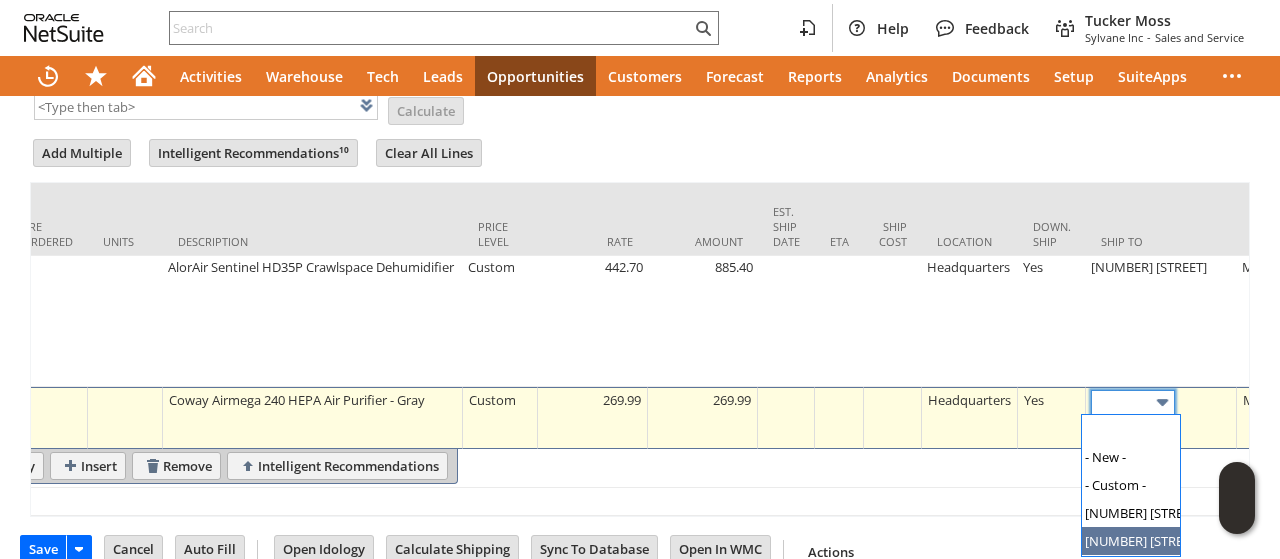 type on "[NUMBER] [STREET]" 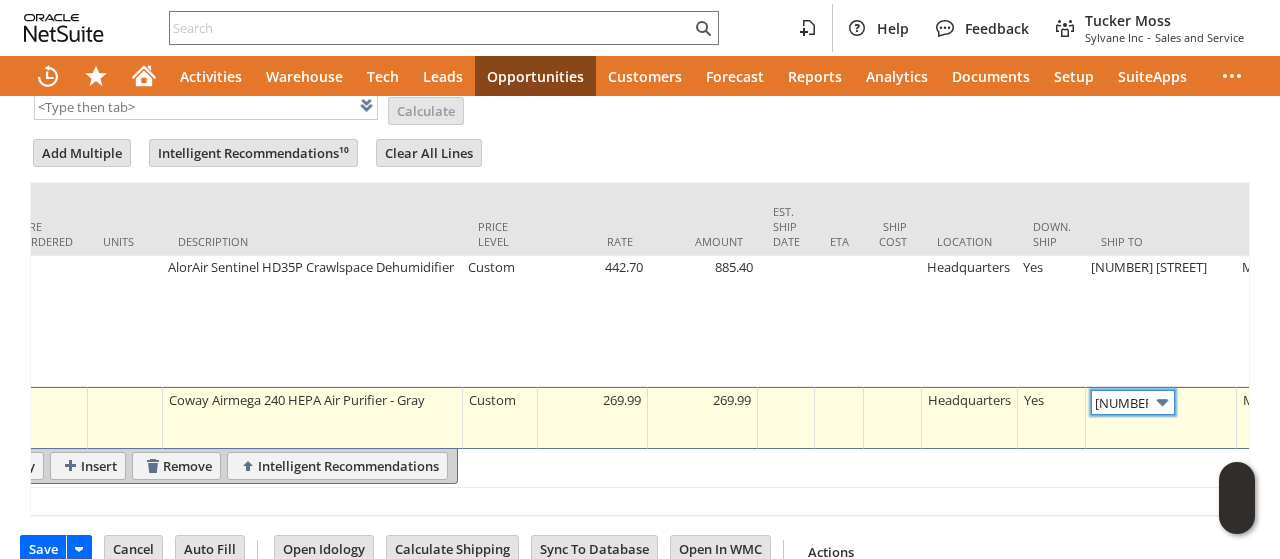 scroll, scrollTop: 0, scrollLeft: 0, axis: both 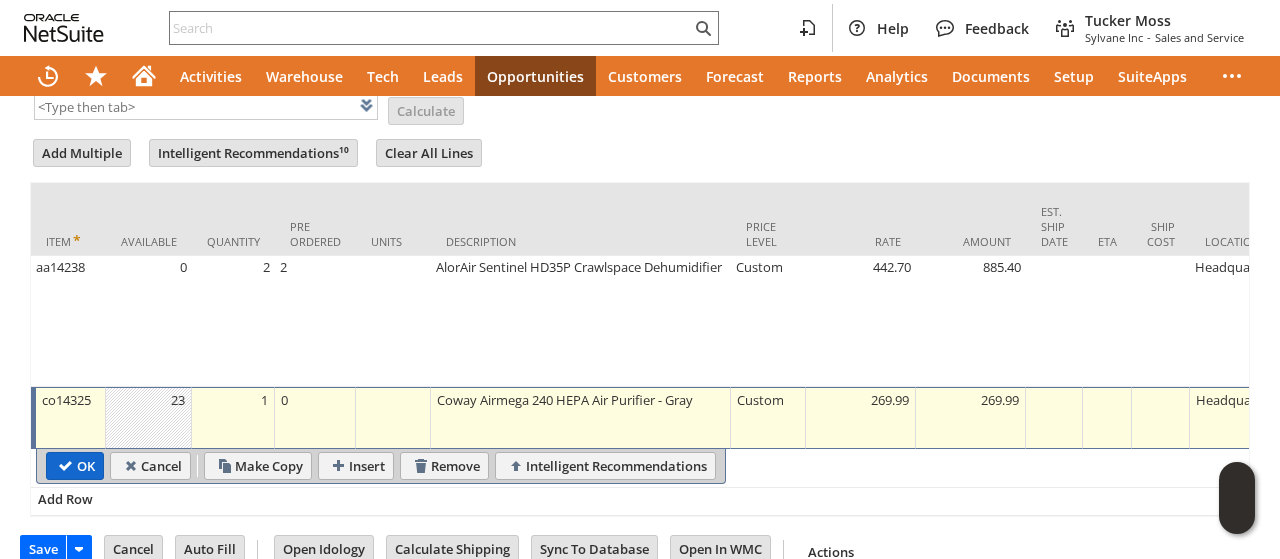 click on "OK" at bounding box center [75, 466] 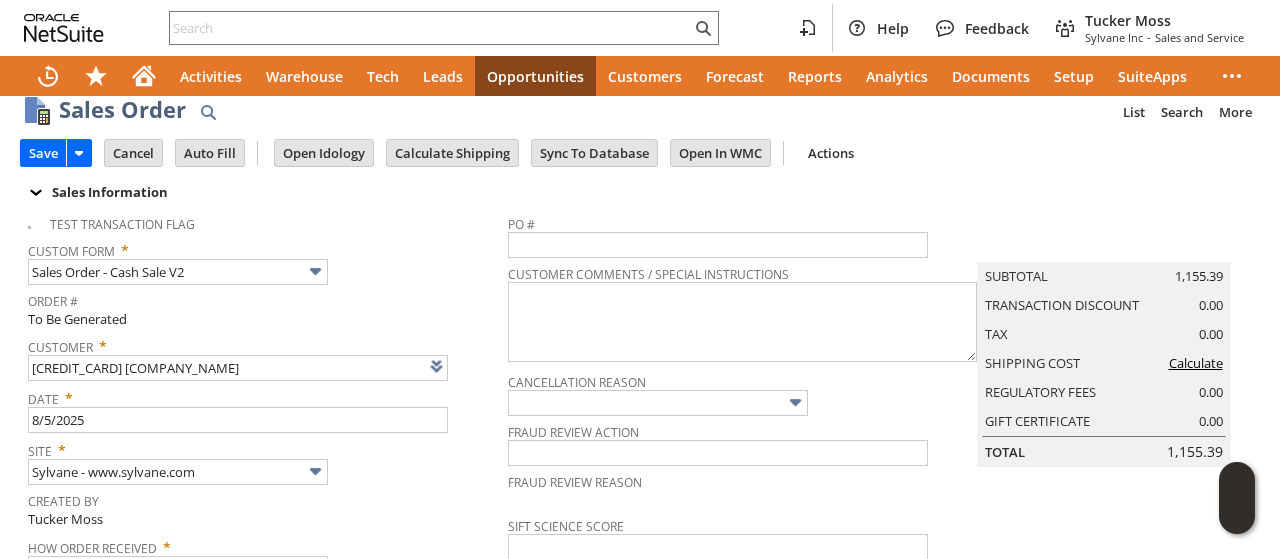 scroll, scrollTop: 0, scrollLeft: 0, axis: both 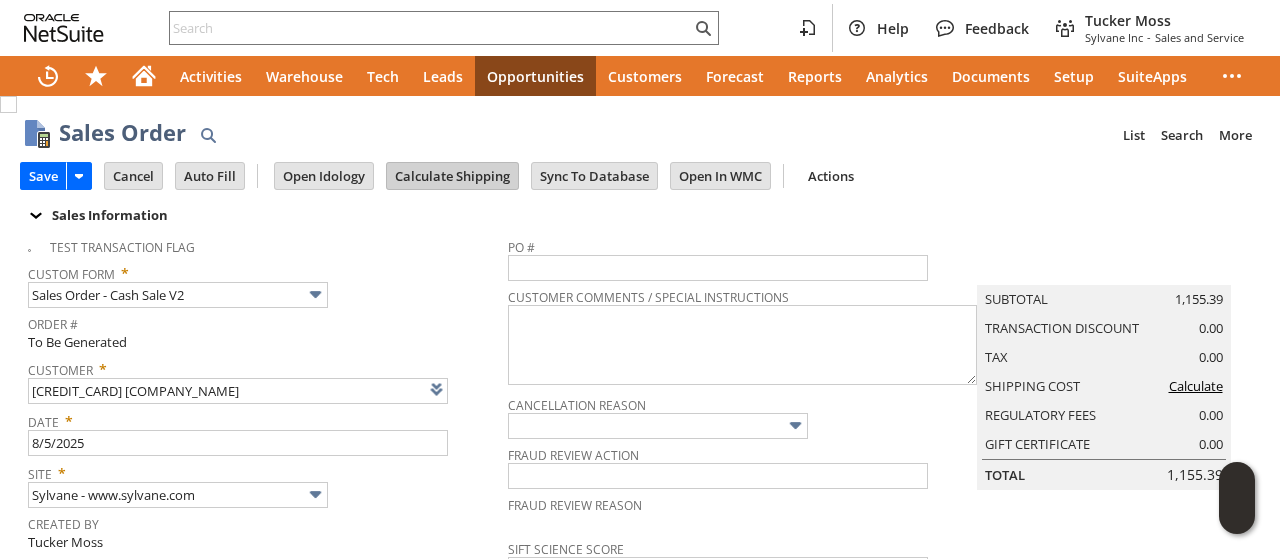 click on "Calculate Shipping" at bounding box center [452, 176] 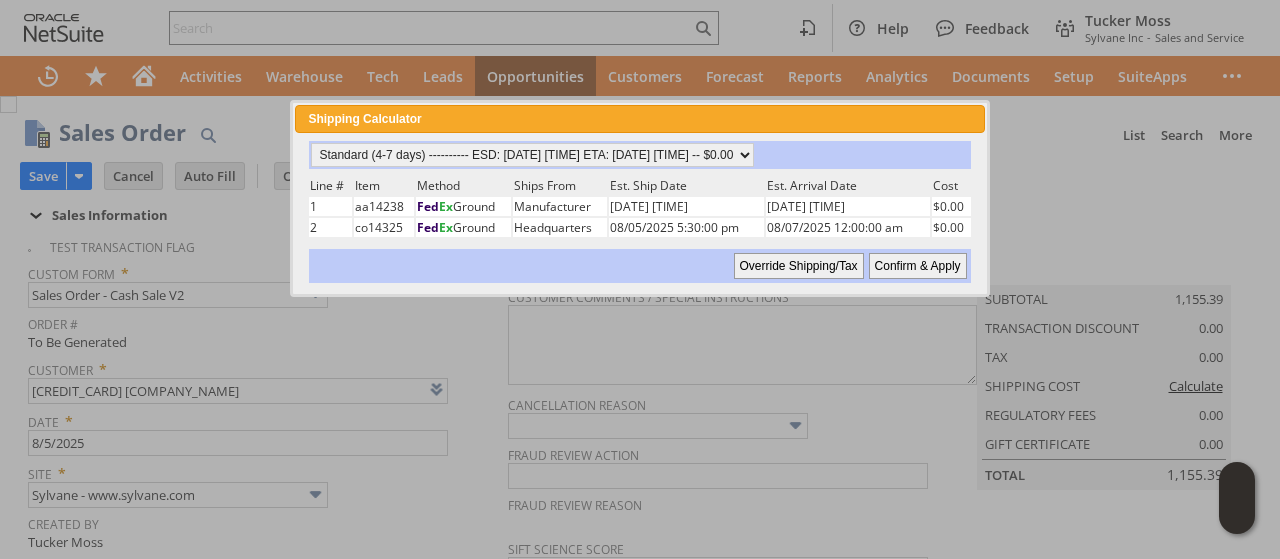 click on "Confirm & Apply" at bounding box center [918, 266] 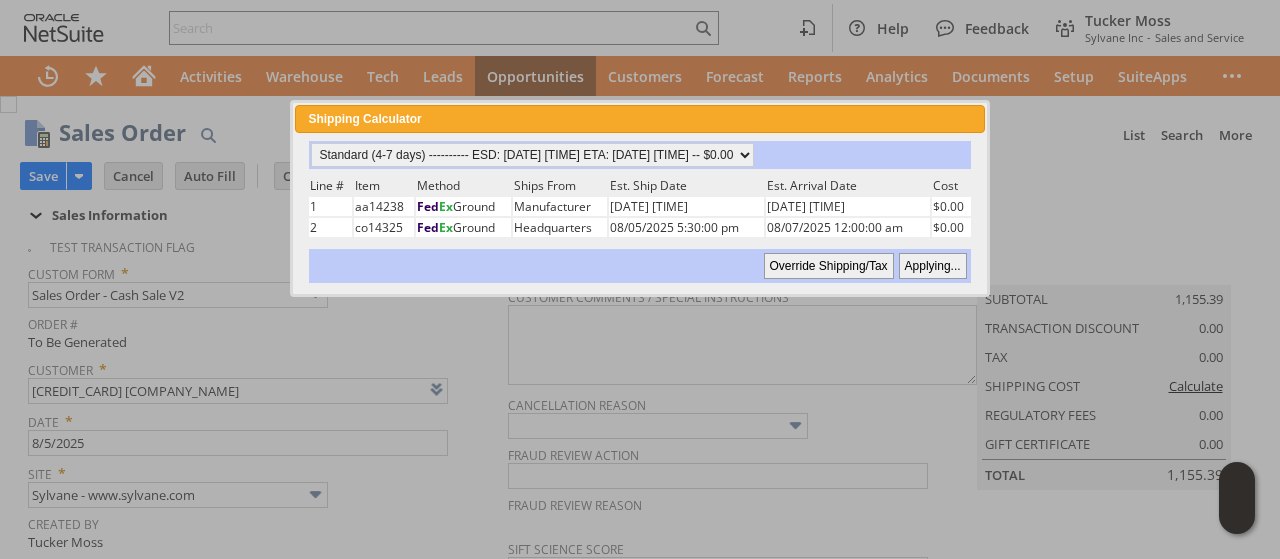 type 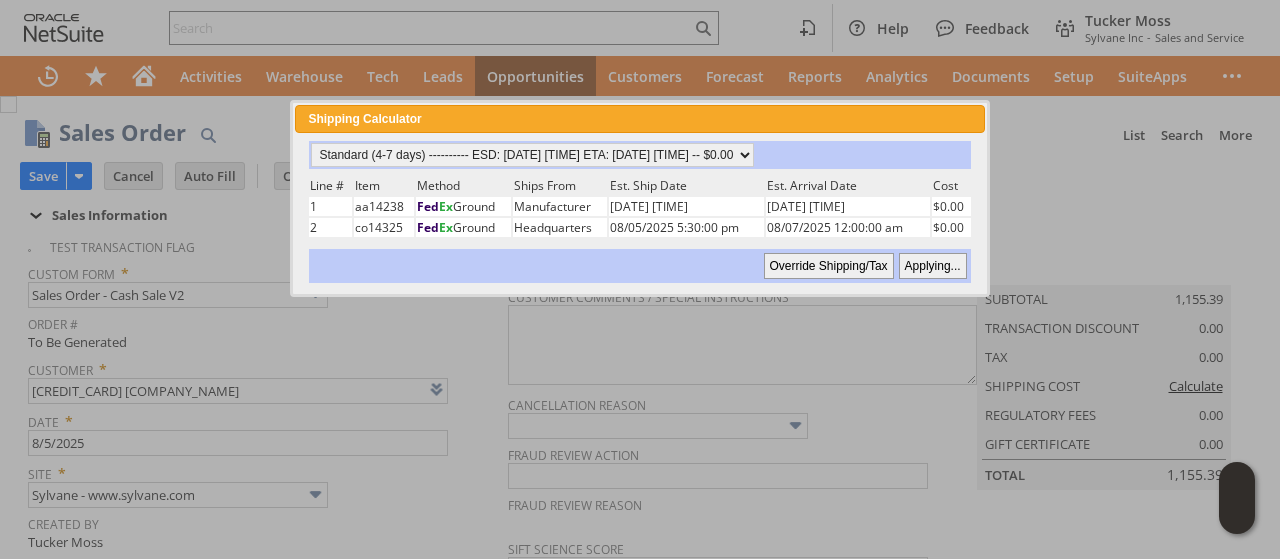 type on "Add" 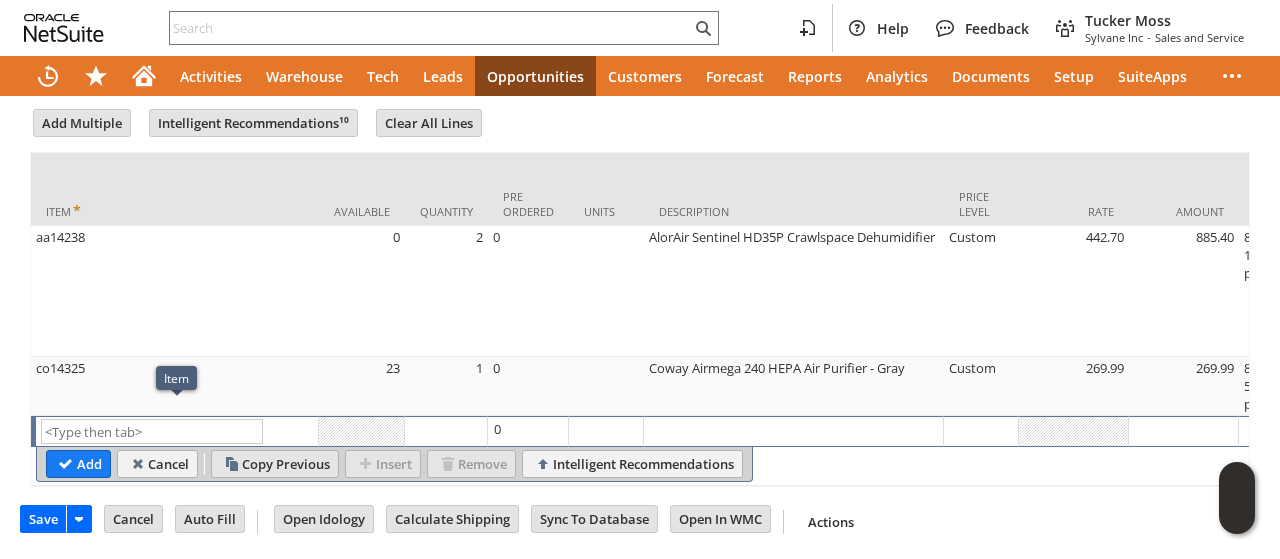 scroll, scrollTop: 1245, scrollLeft: 0, axis: vertical 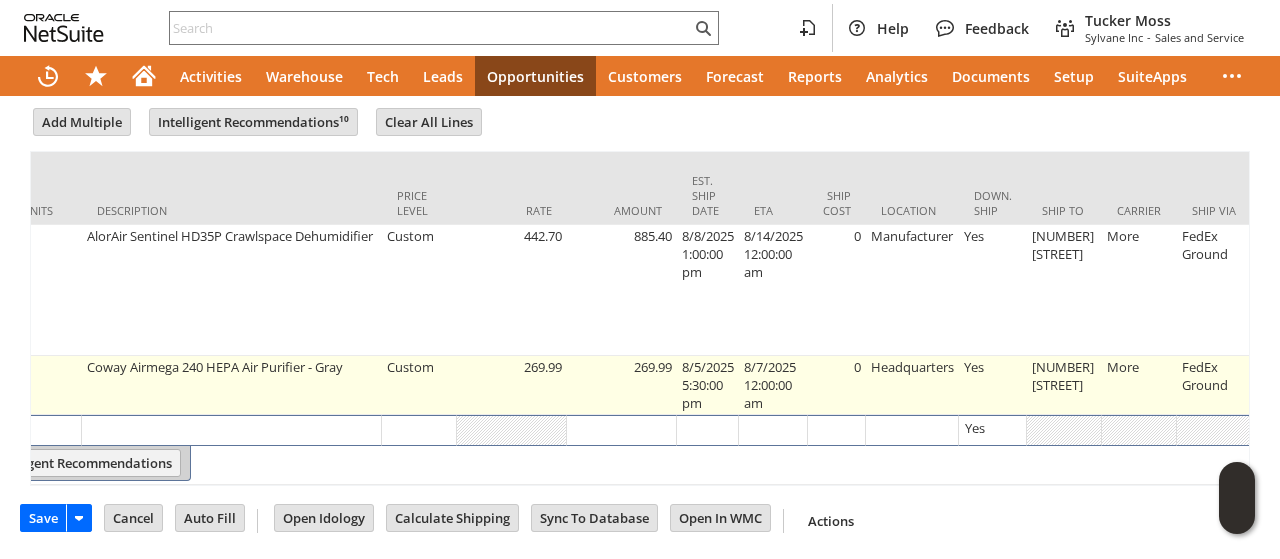 click on "[NUMBER] [STREET]" at bounding box center [1064, 385] 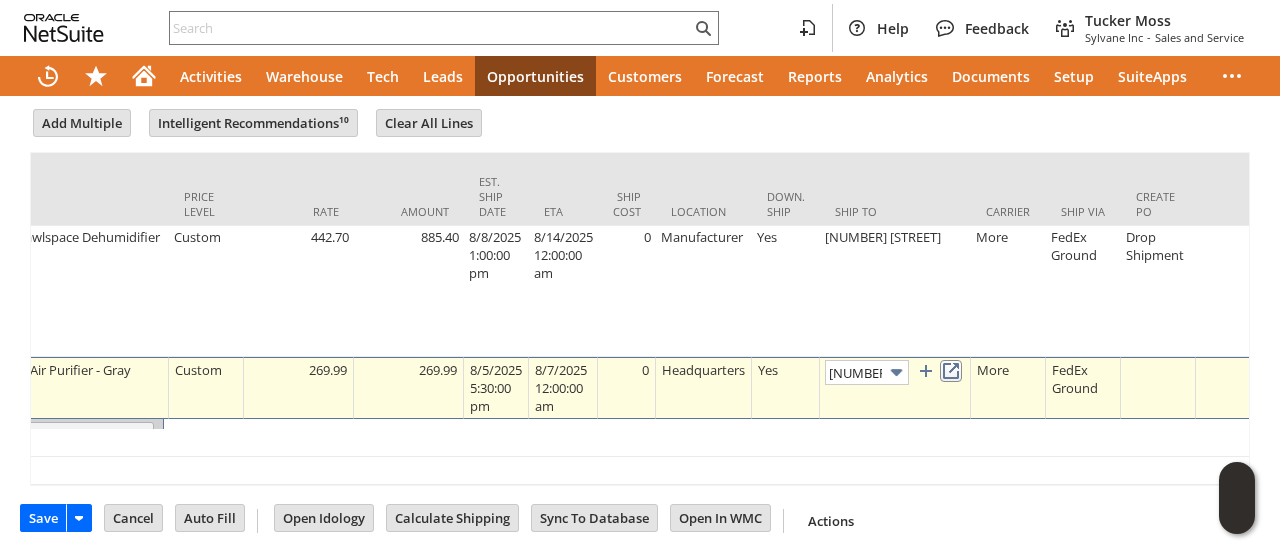scroll, scrollTop: 0, scrollLeft: 27, axis: horizontal 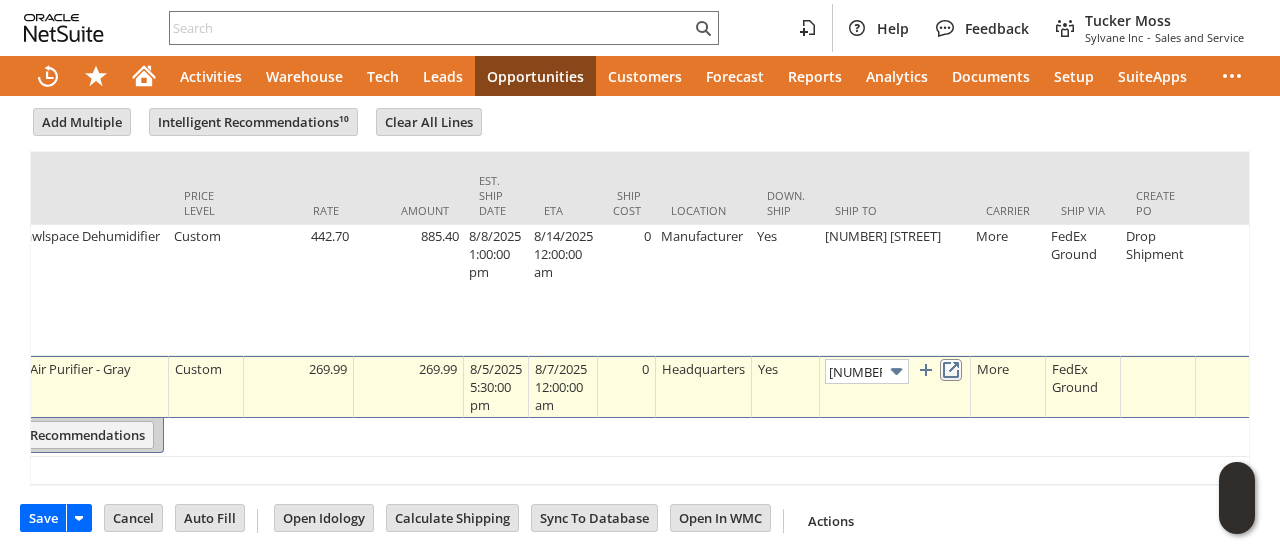 click at bounding box center (951, 370) 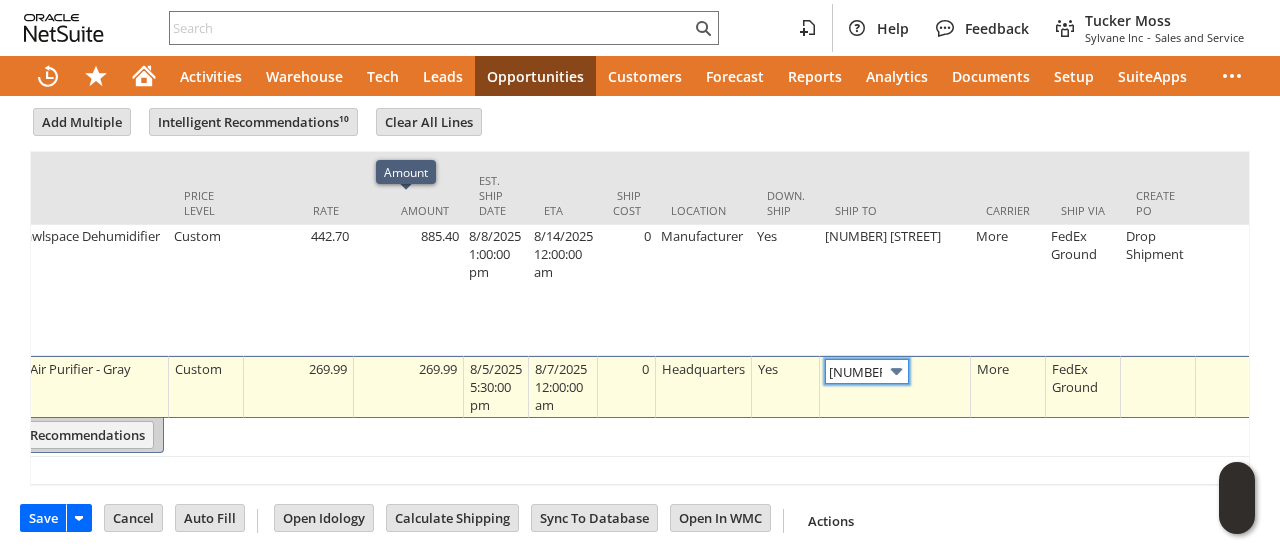 scroll, scrollTop: 0, scrollLeft: 0, axis: both 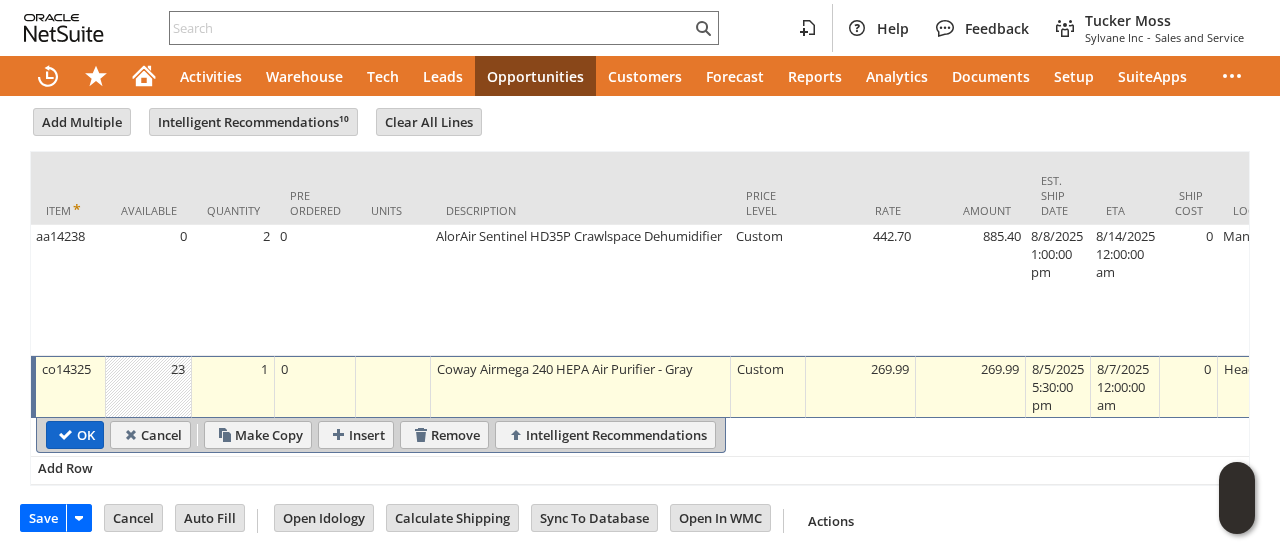 click on "OK" at bounding box center [75, 435] 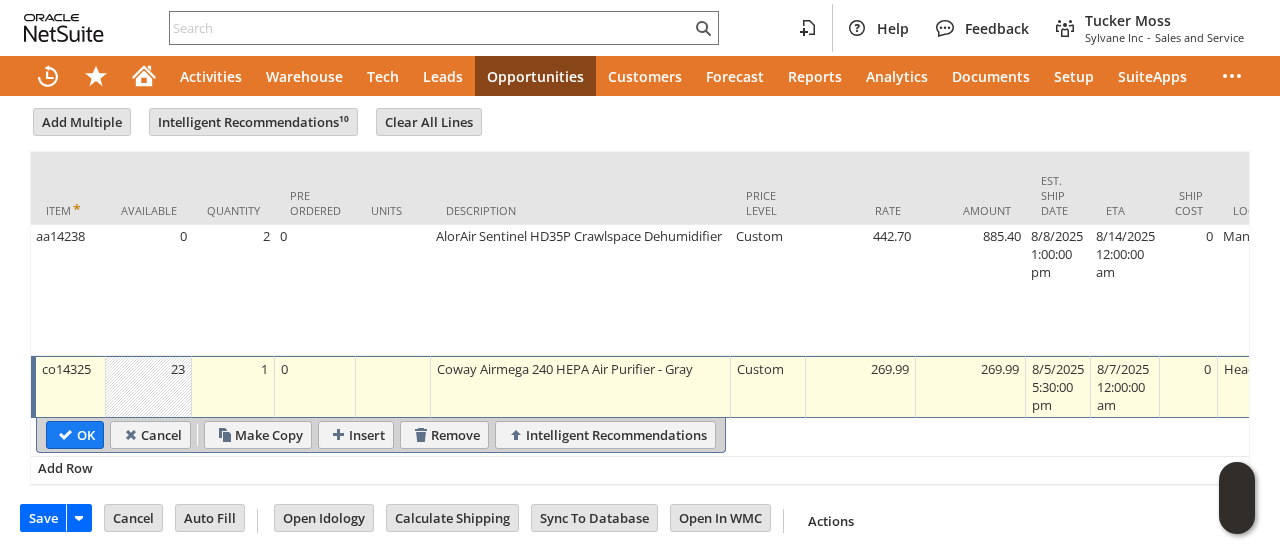 type 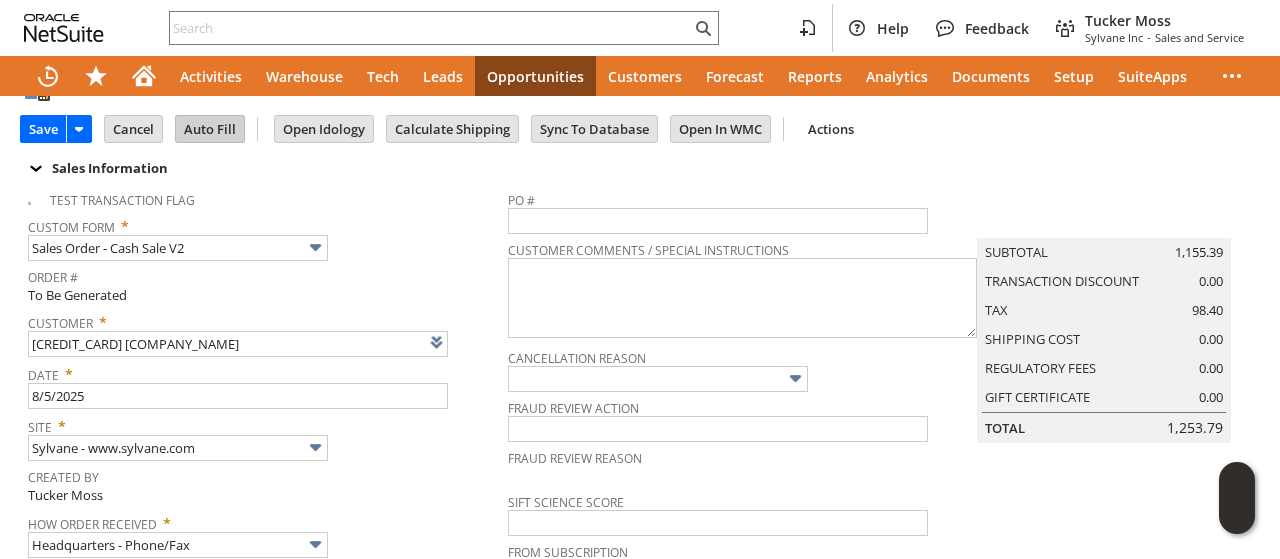 scroll, scrollTop: 0, scrollLeft: 0, axis: both 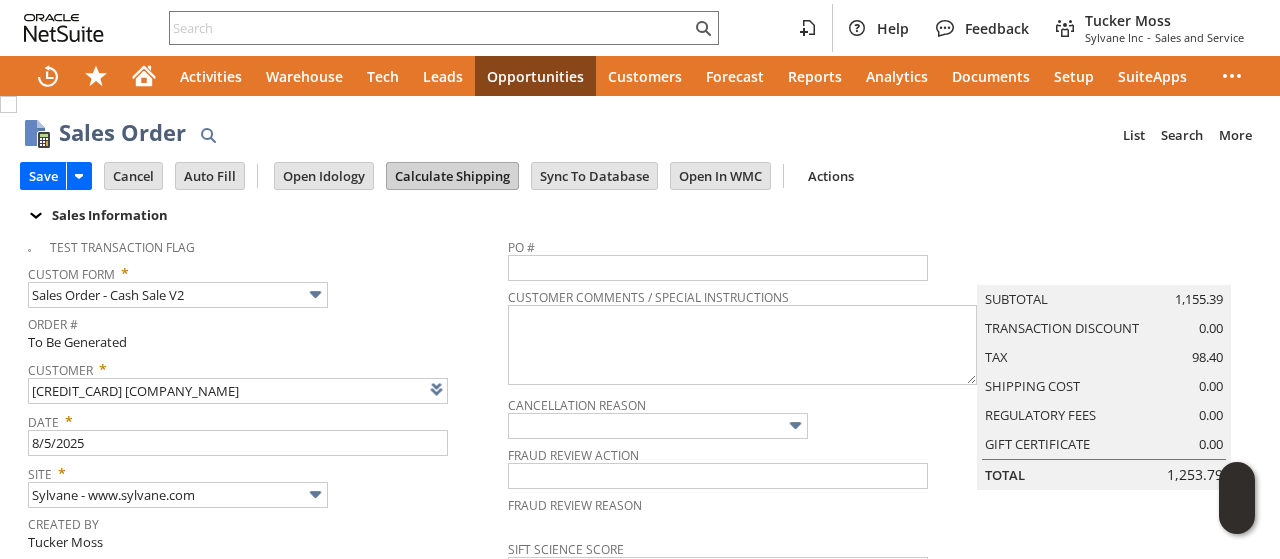 click on "Calculate Shipping" at bounding box center (452, 176) 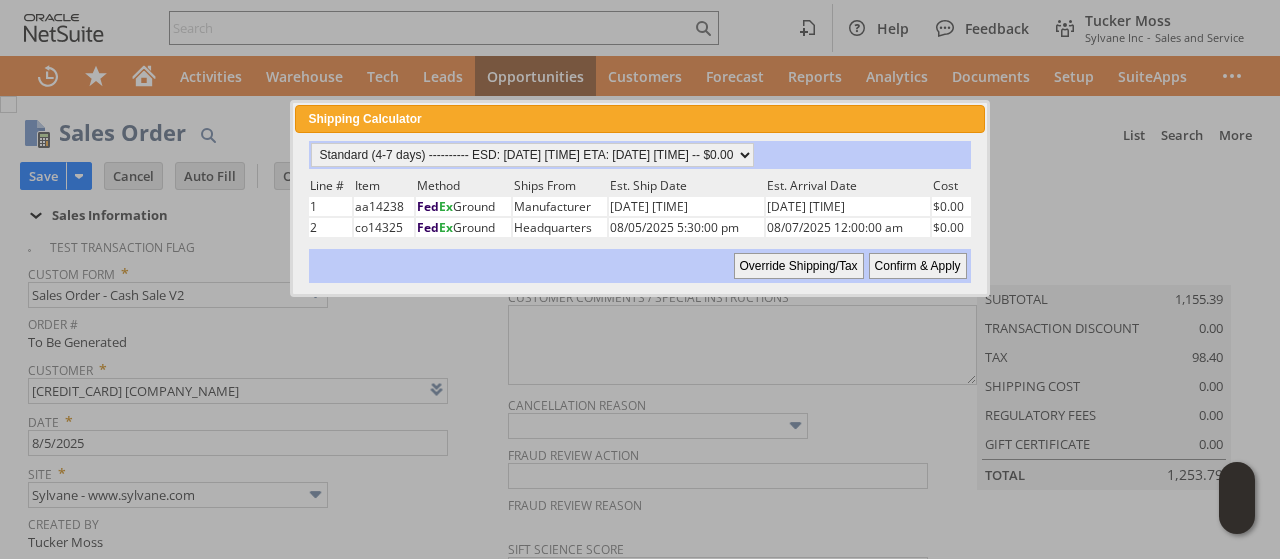 click on "Confirm & Apply" at bounding box center (918, 266) 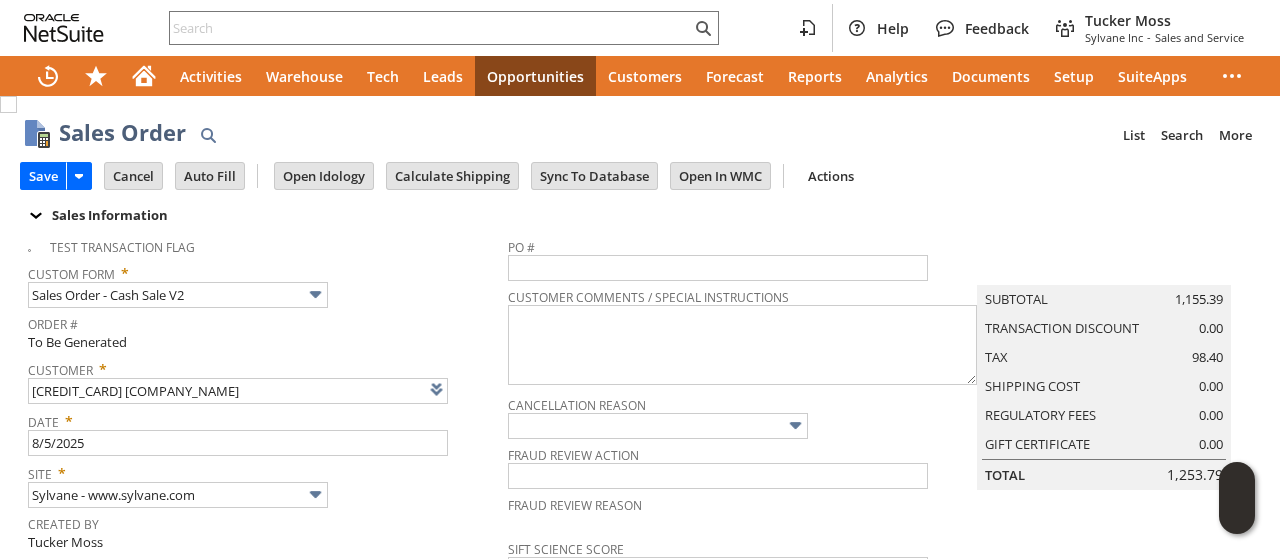 type 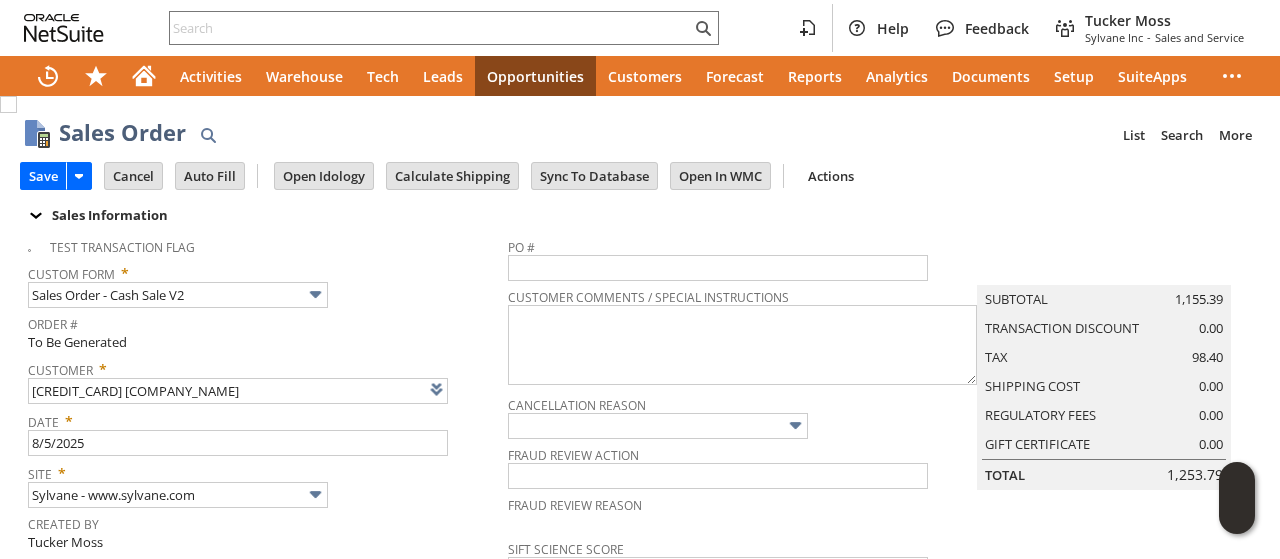 type on "Add" 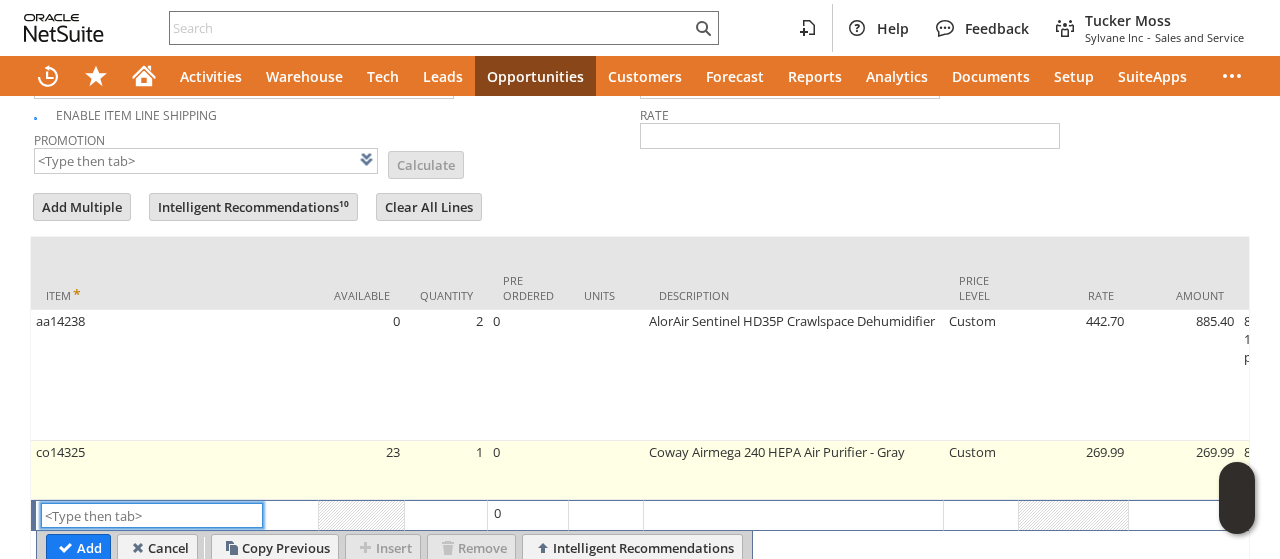 scroll, scrollTop: 1245, scrollLeft: 0, axis: vertical 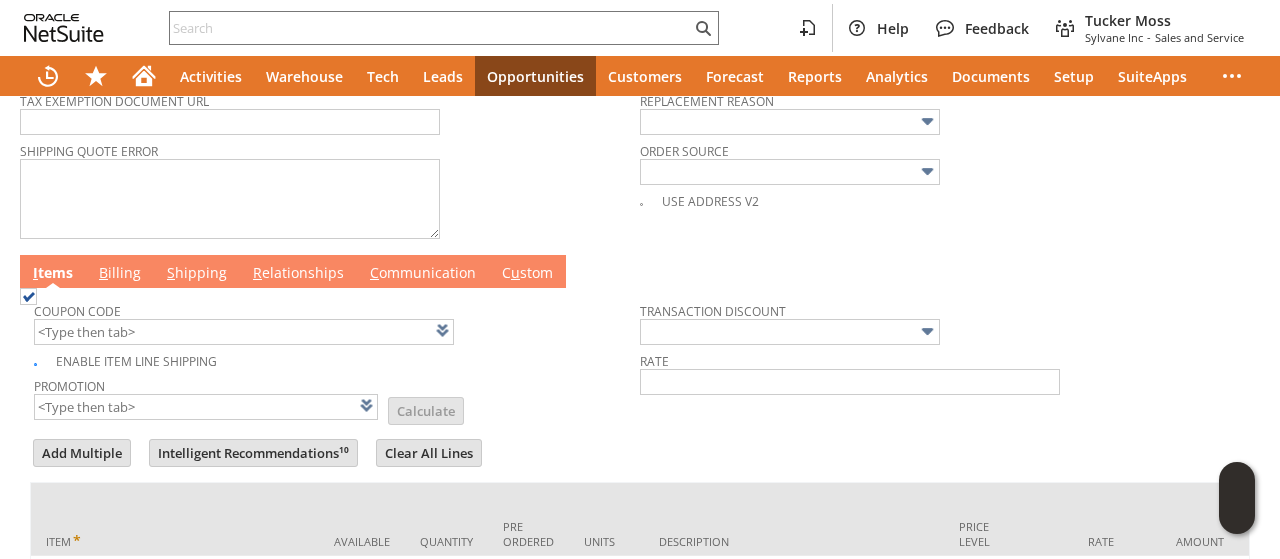 click on "B illing" at bounding box center (120, 274) 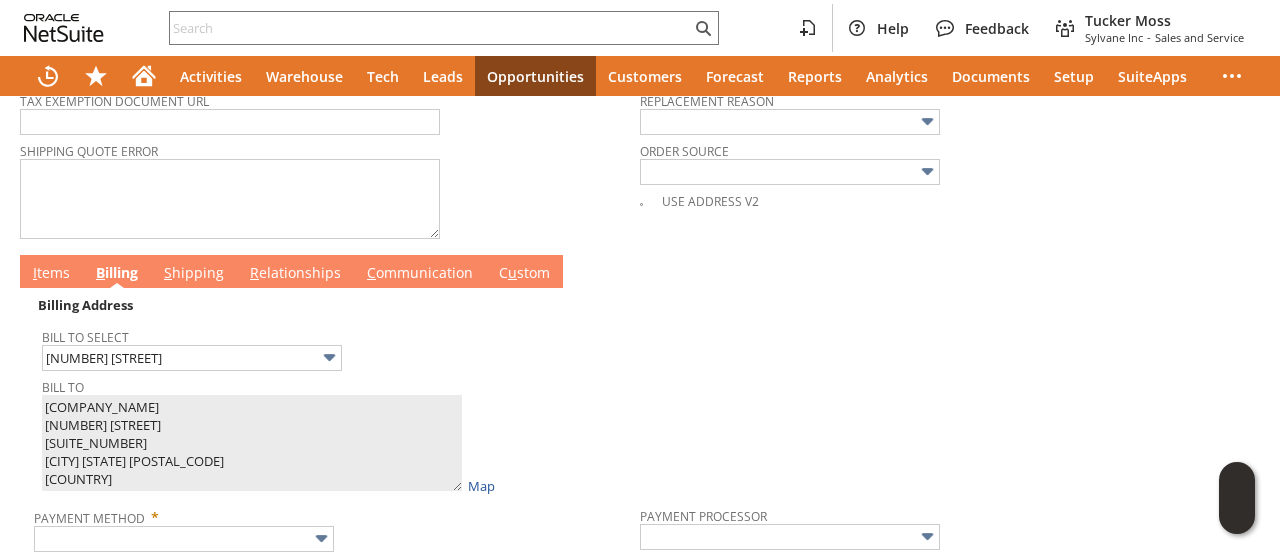 click on "I tems" at bounding box center (51, 274) 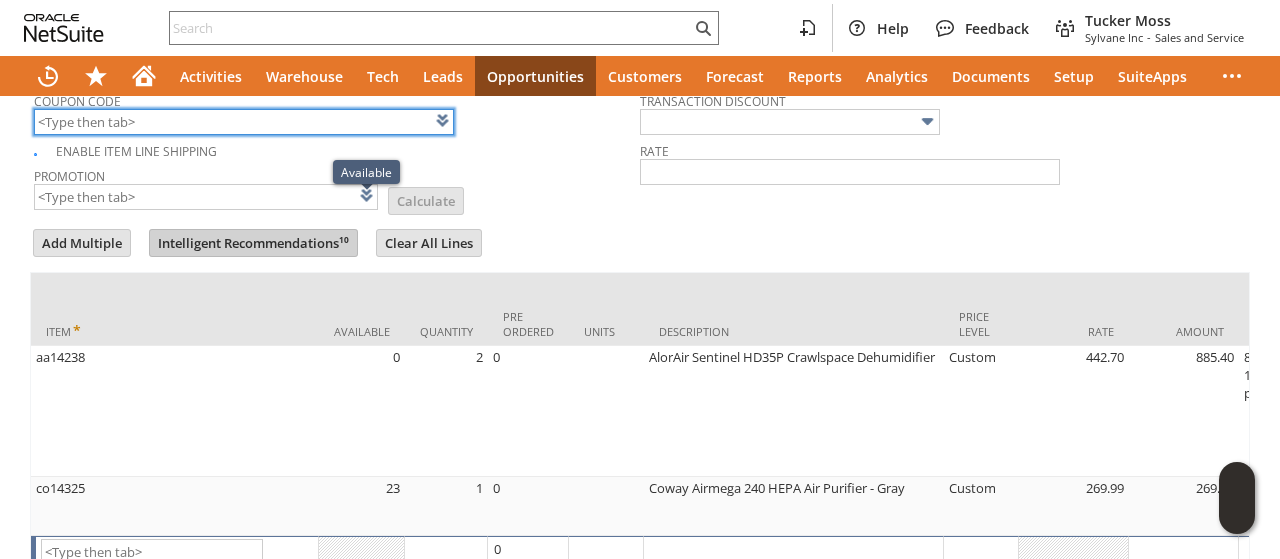 scroll, scrollTop: 1045, scrollLeft: 0, axis: vertical 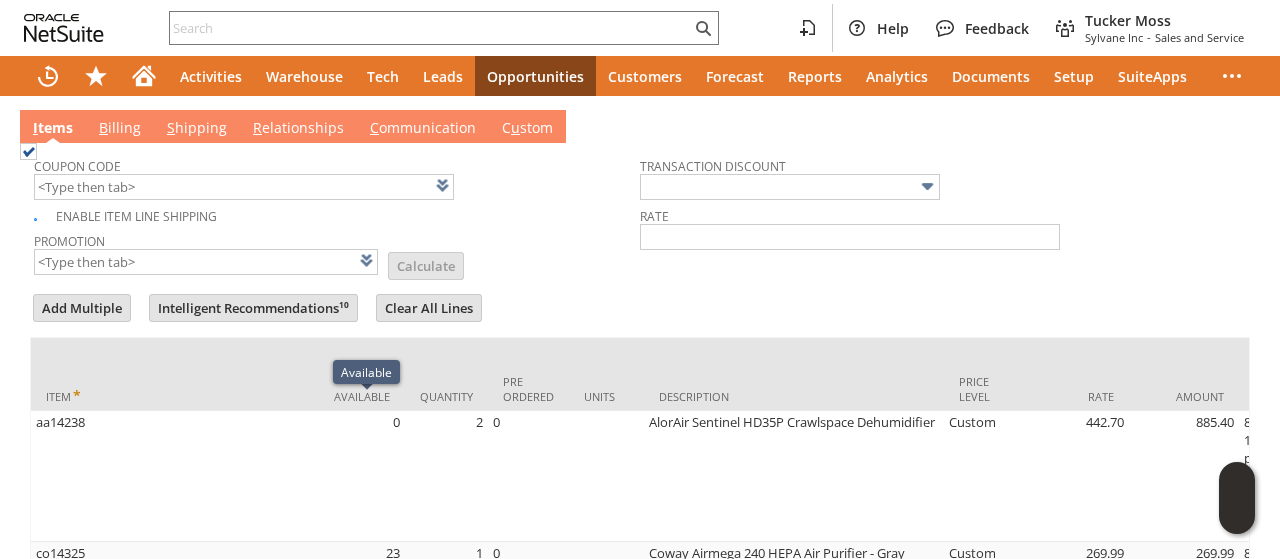 click on "B illing" at bounding box center [120, 129] 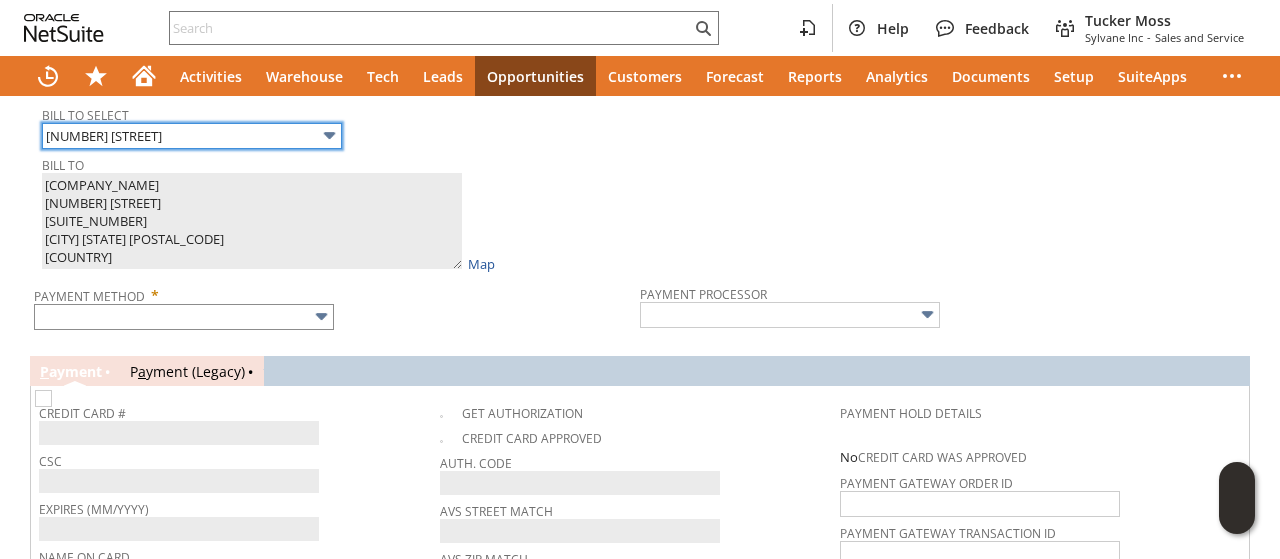 scroll, scrollTop: 1145, scrollLeft: 0, axis: vertical 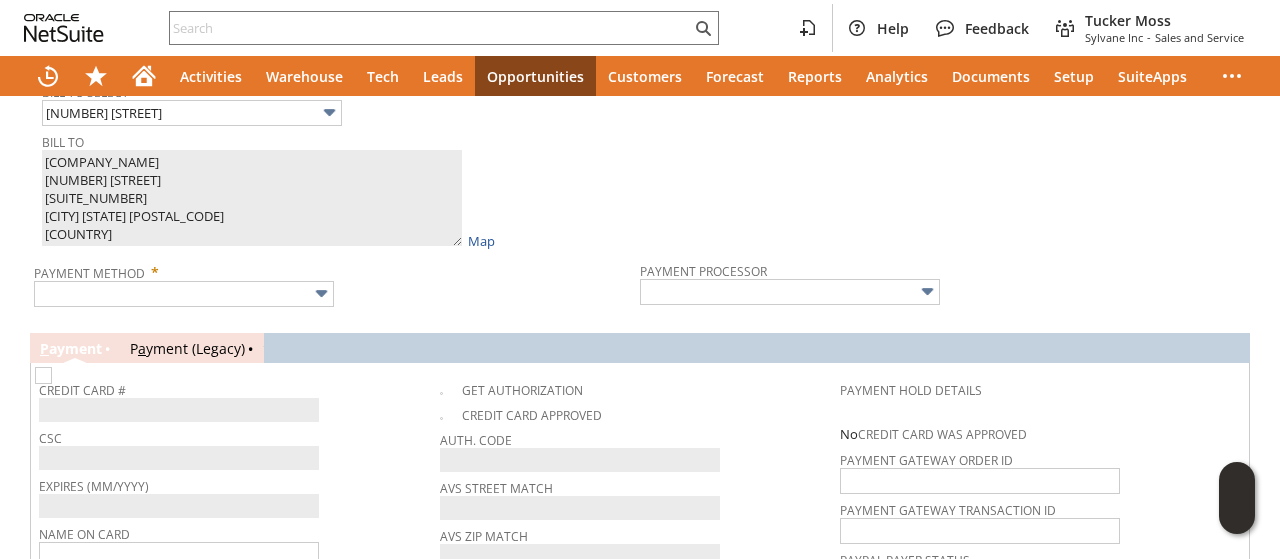click on "Payment Method
*" at bounding box center (332, 269) 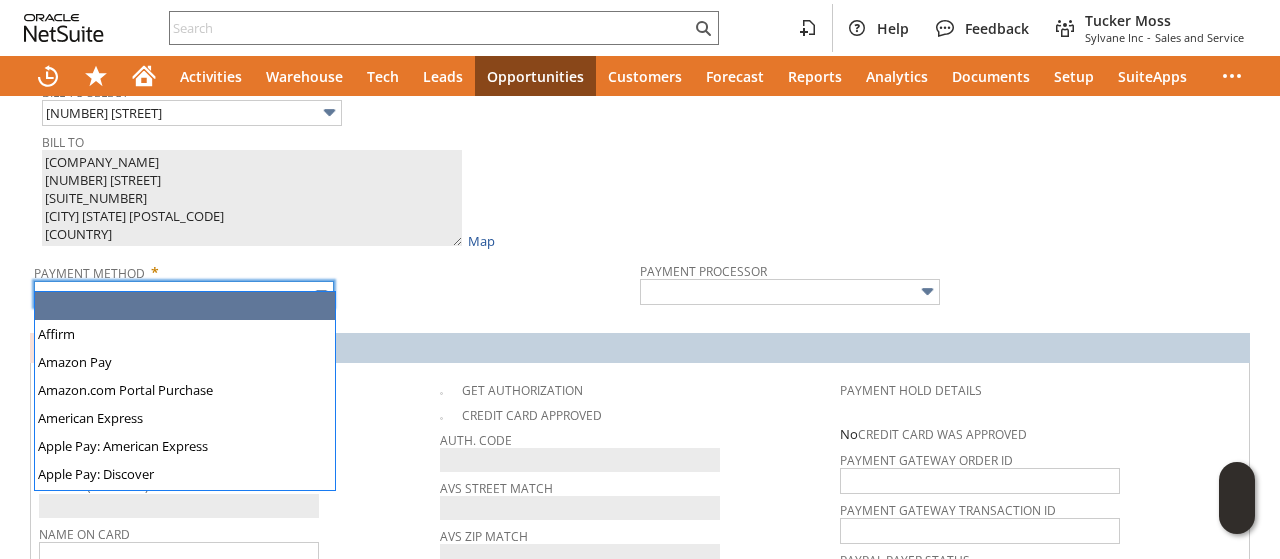 click at bounding box center (184, 294) 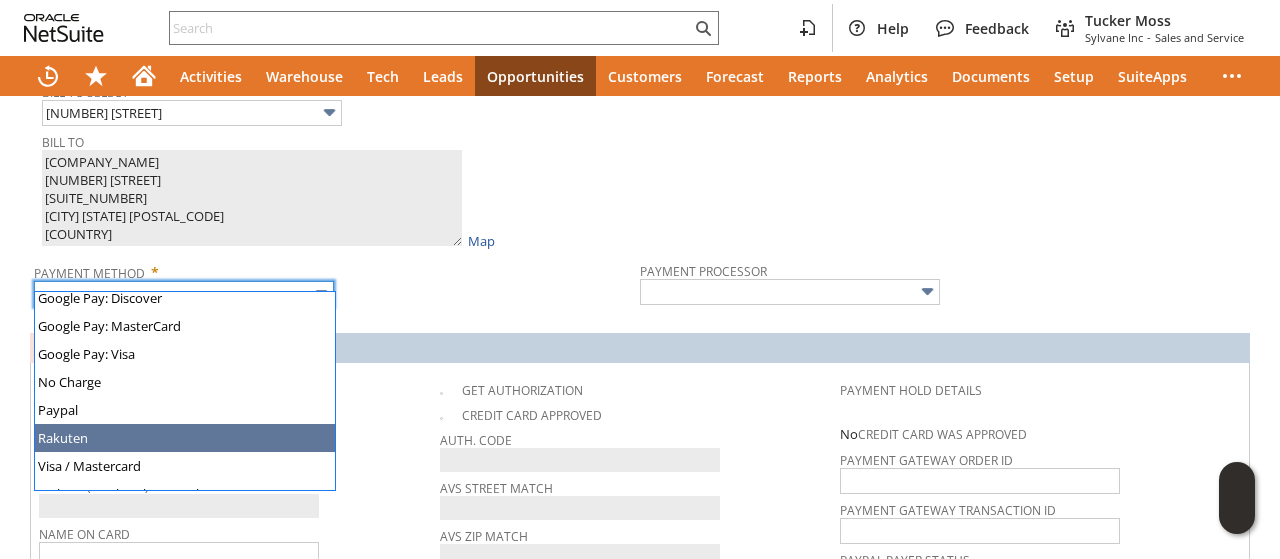 scroll, scrollTop: 558, scrollLeft: 0, axis: vertical 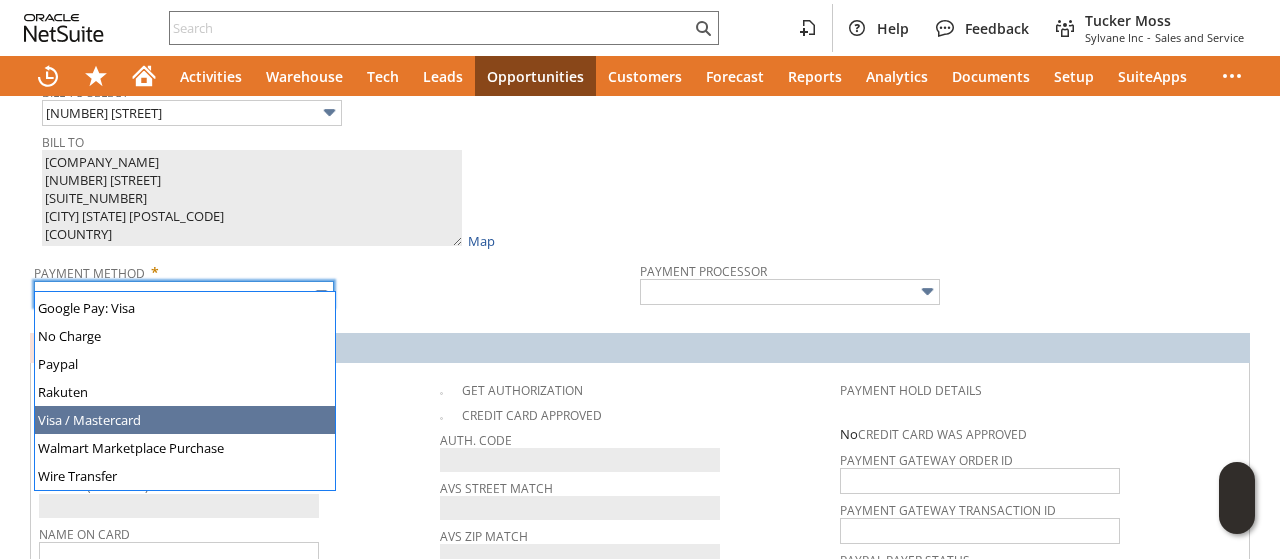 type on "Visa / Mastercard" 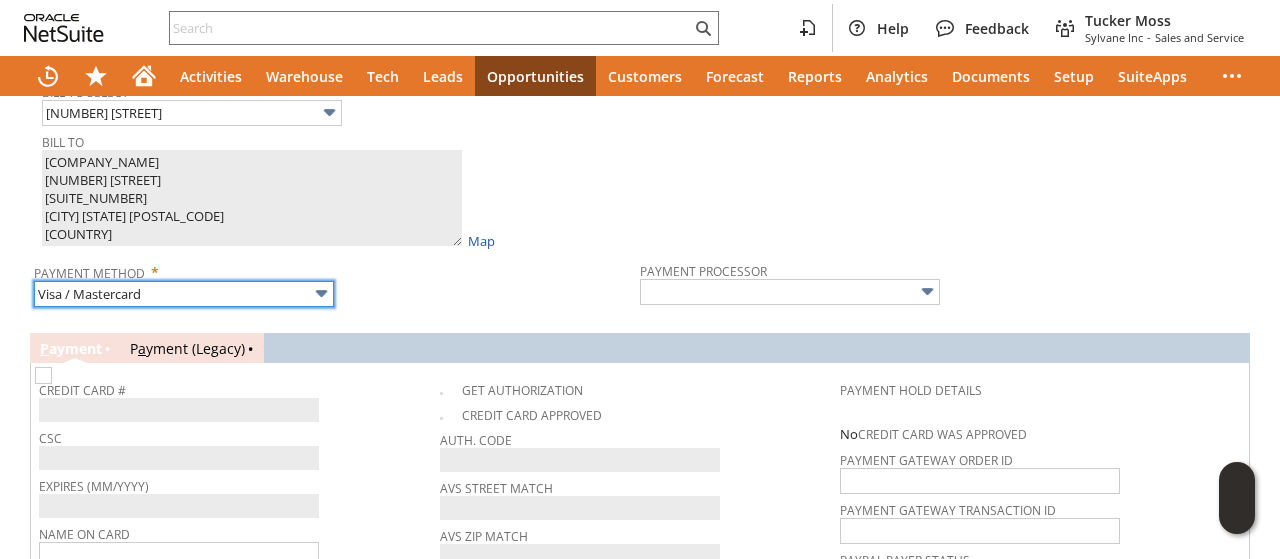 type on "Braintree" 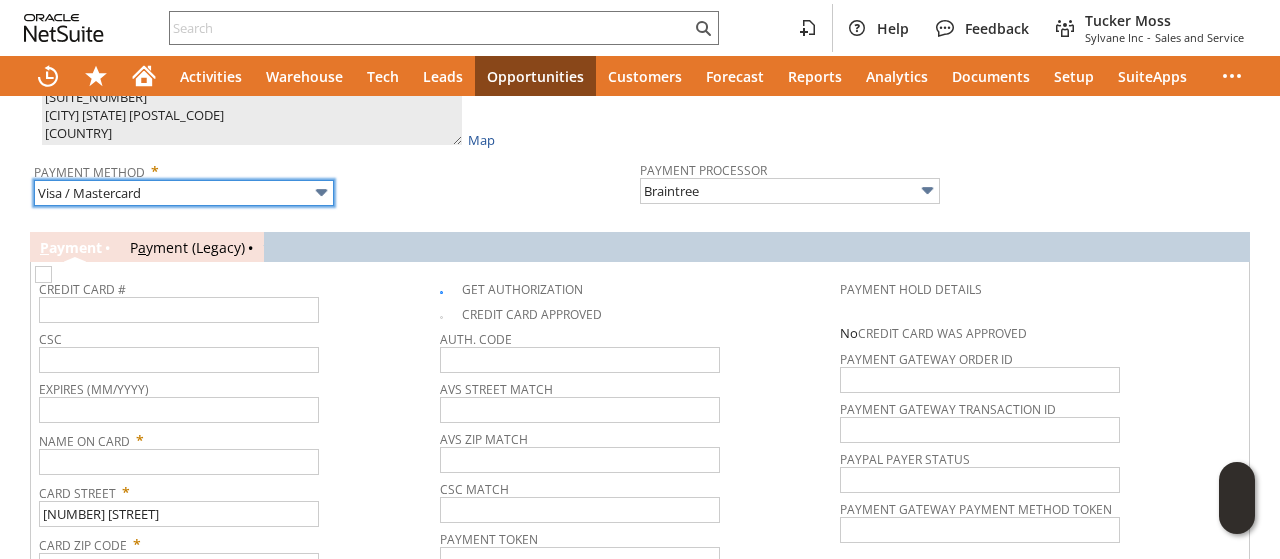scroll, scrollTop: 1345, scrollLeft: 0, axis: vertical 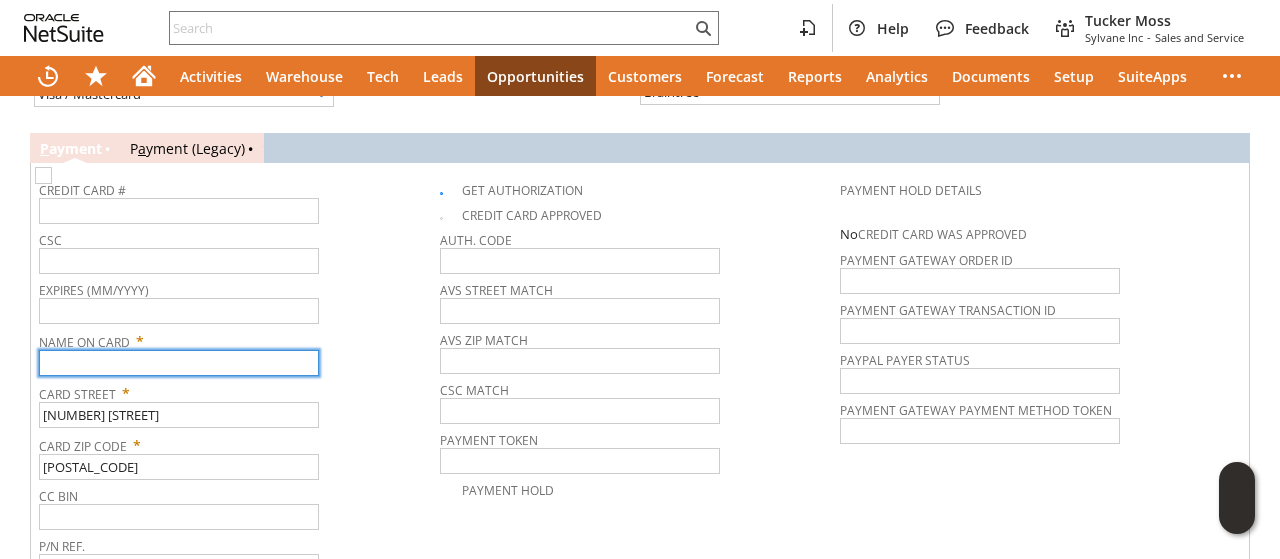 click at bounding box center [179, 363] 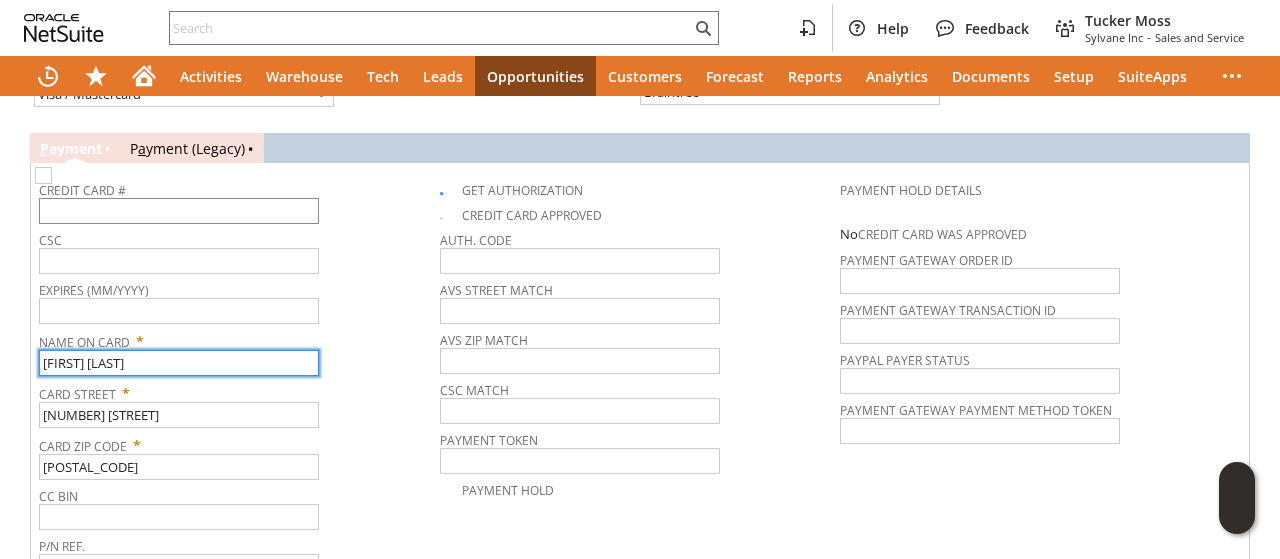 type on "[FIRST] [LAST]" 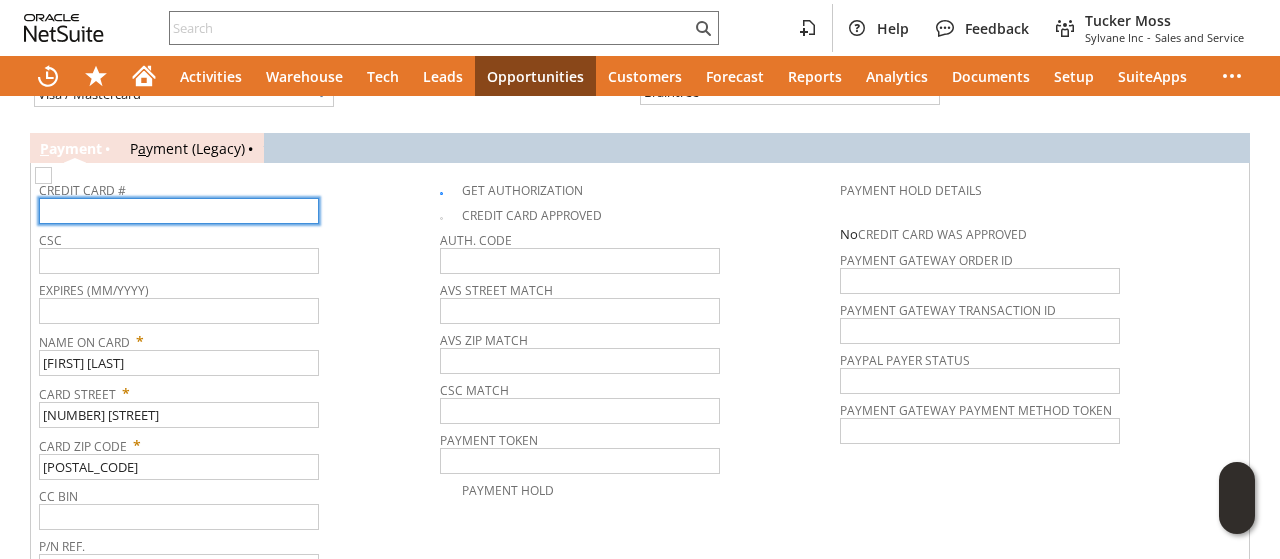 click at bounding box center [179, 211] 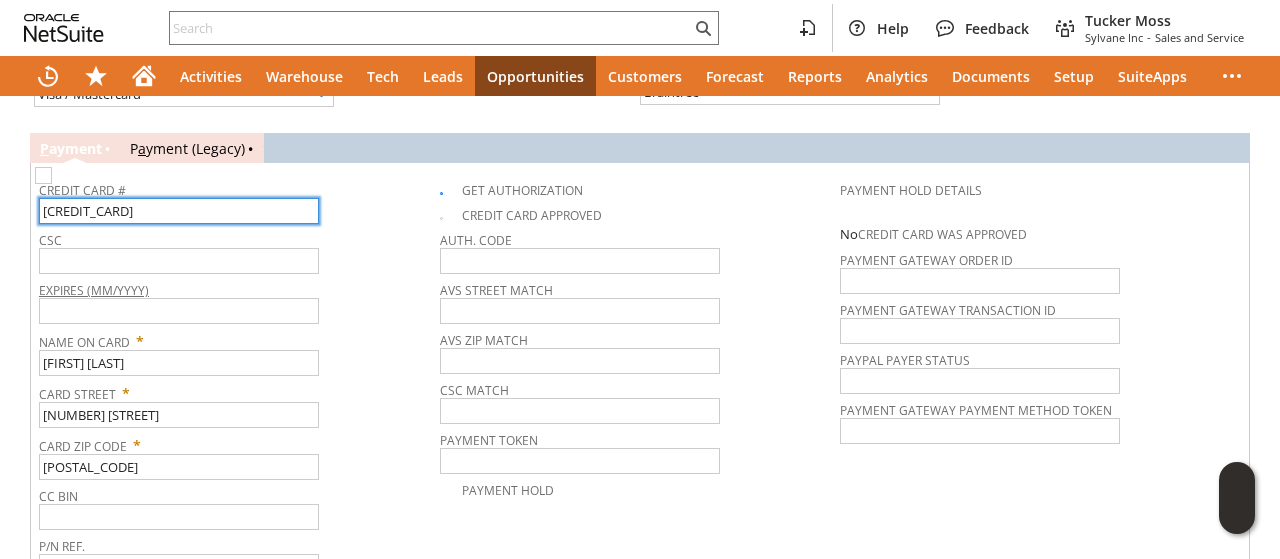 type on "[CREDIT_CARD]" 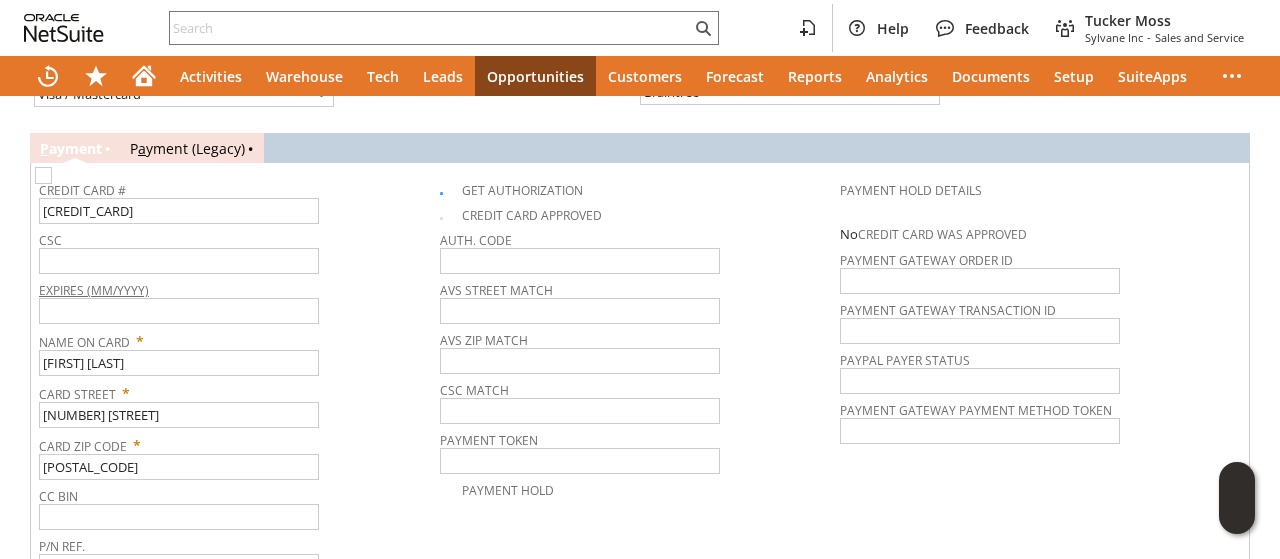 click on "Expires (MM/YYYY)" at bounding box center [94, 290] 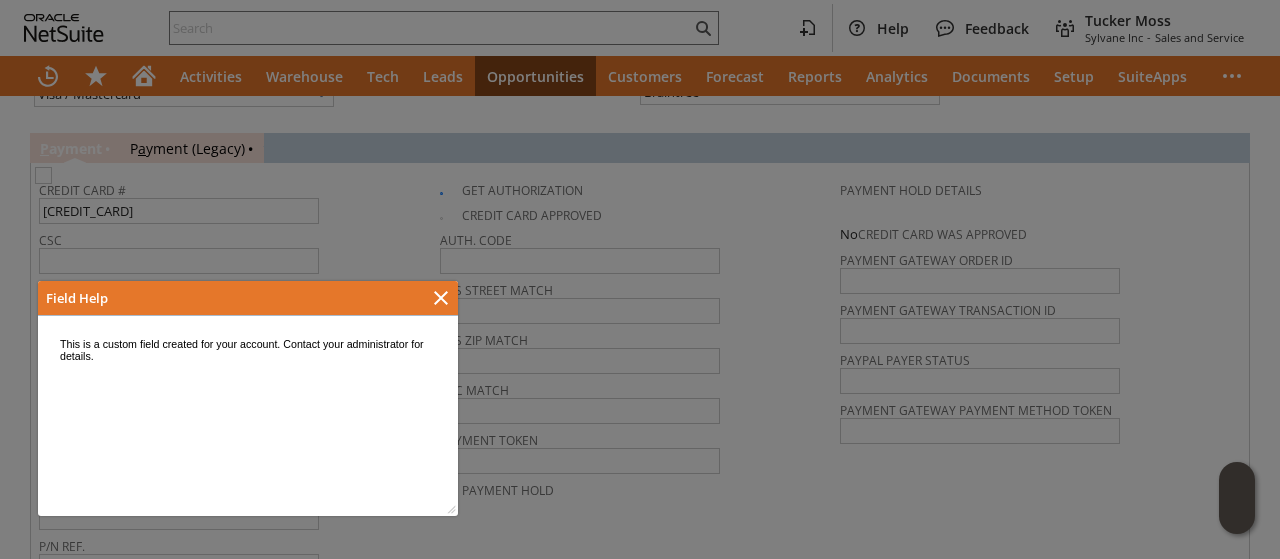 scroll, scrollTop: 0, scrollLeft: 0, axis: both 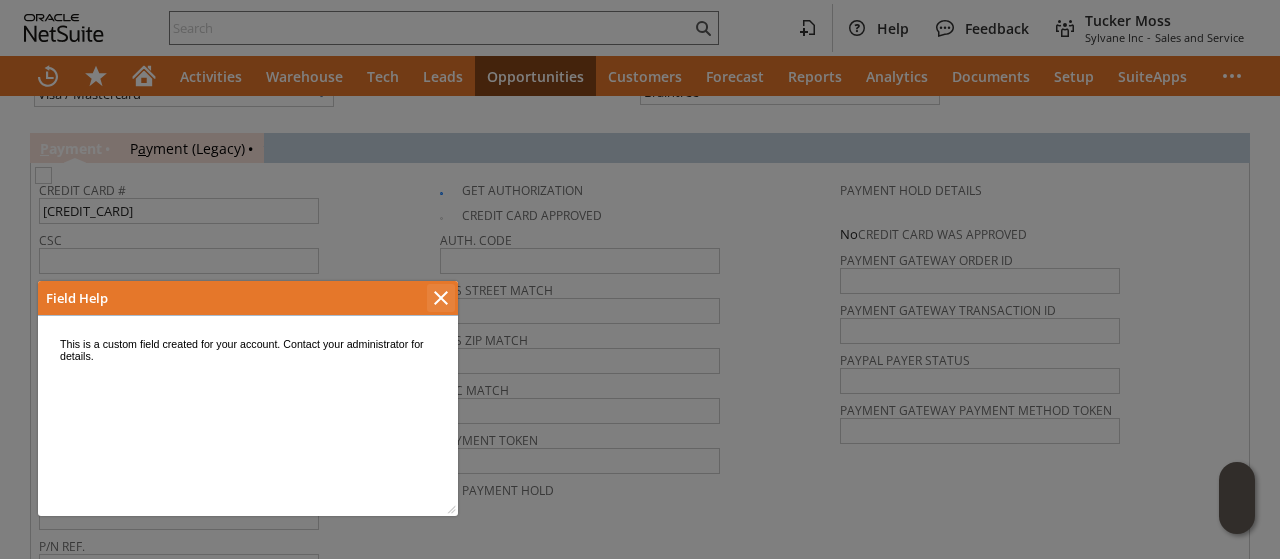 click 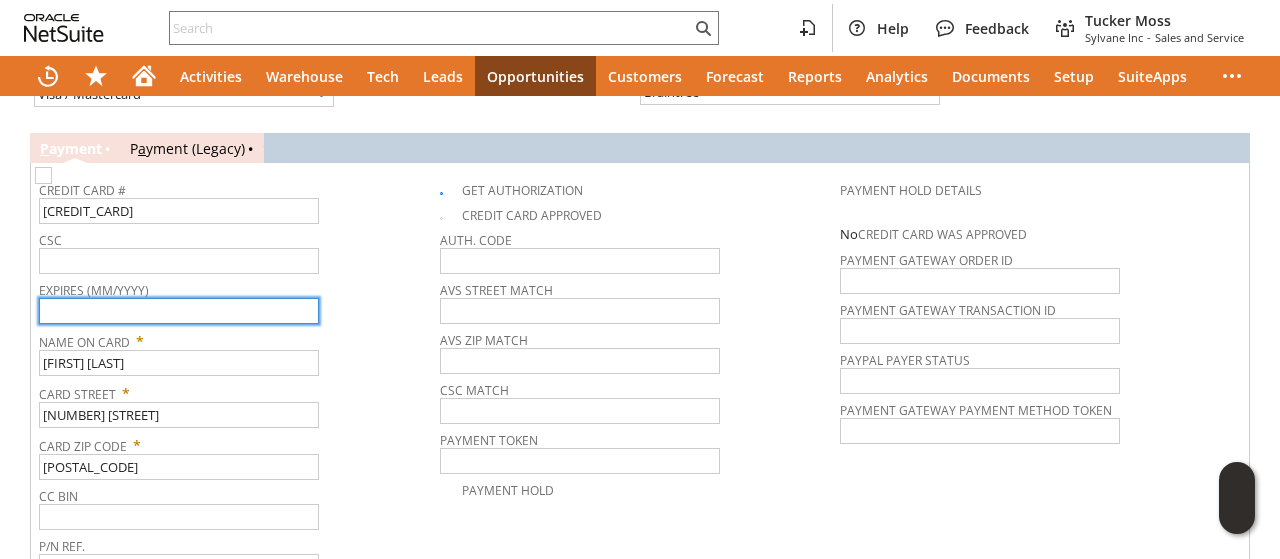 click at bounding box center (179, 311) 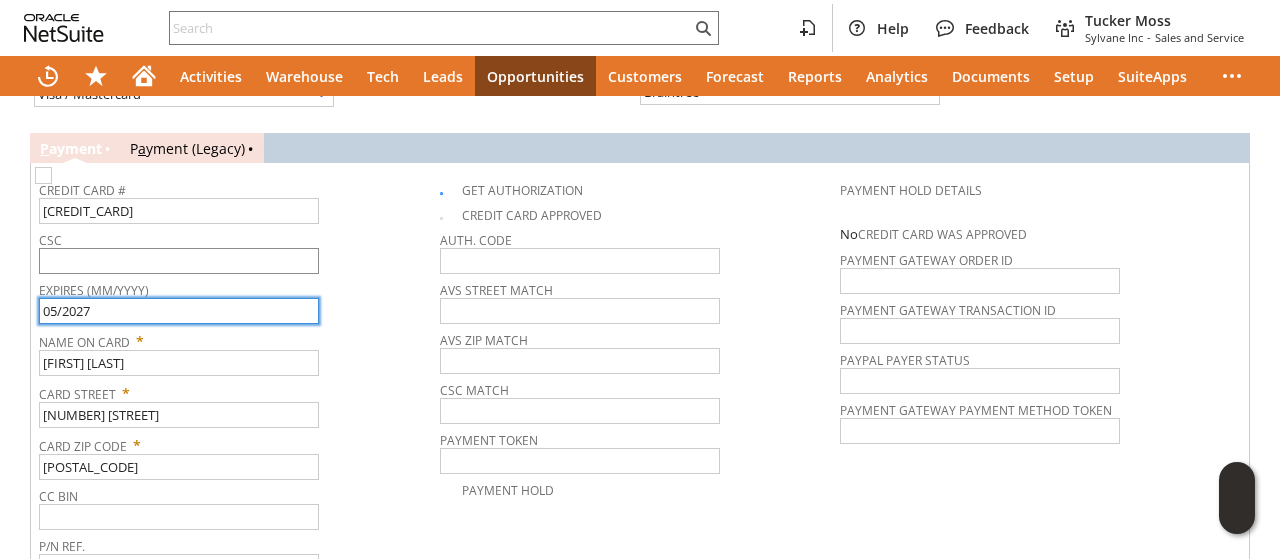 type on "05/2027" 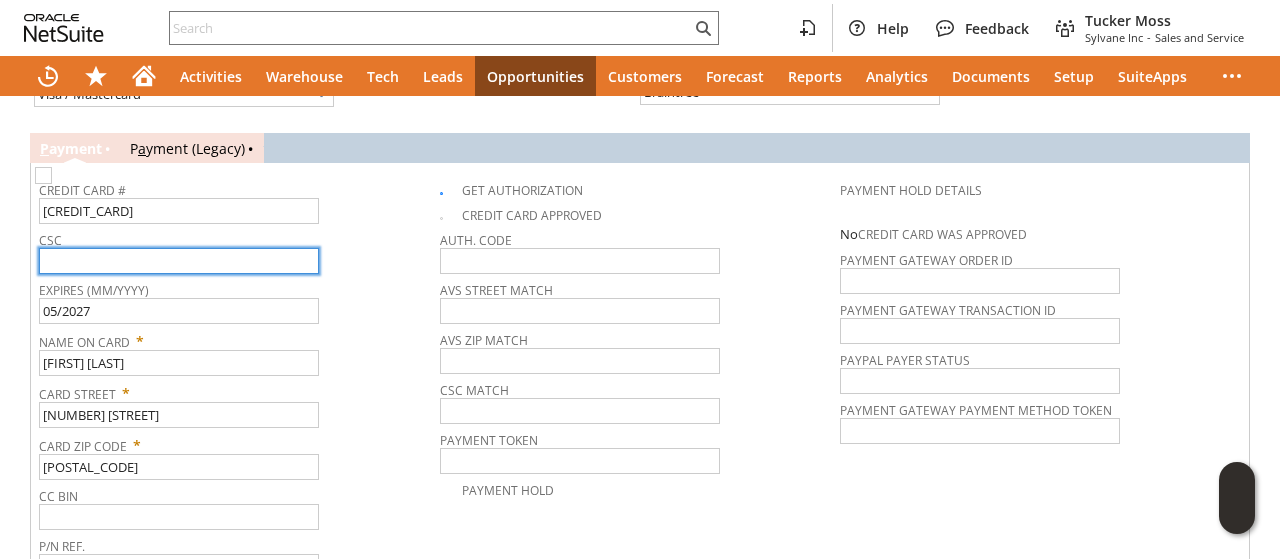 click at bounding box center (179, 261) 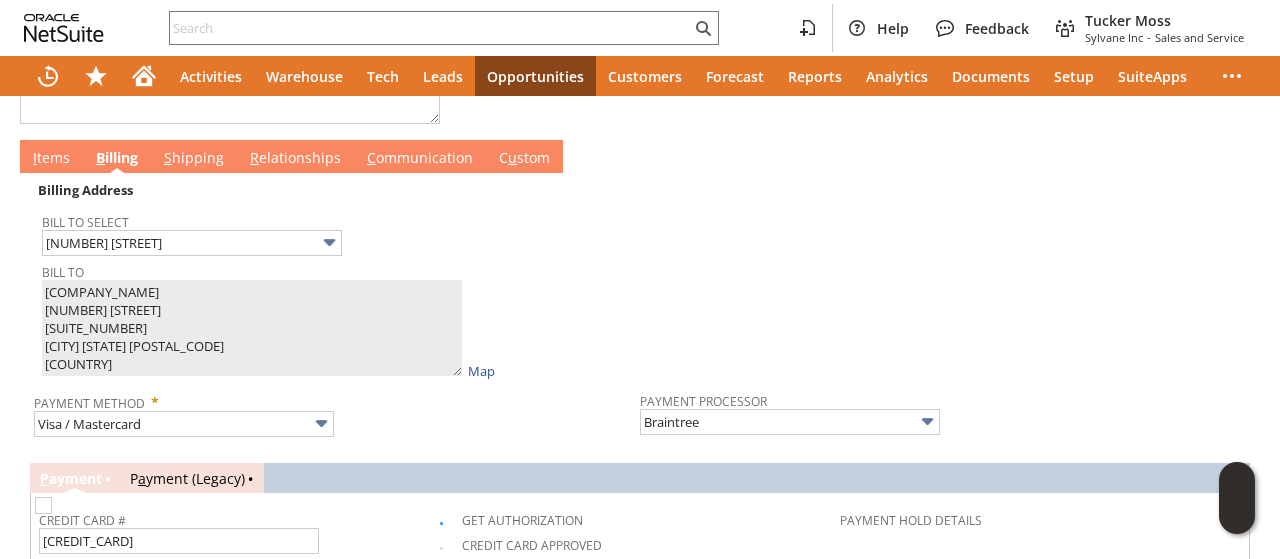 scroll, scrollTop: 945, scrollLeft: 0, axis: vertical 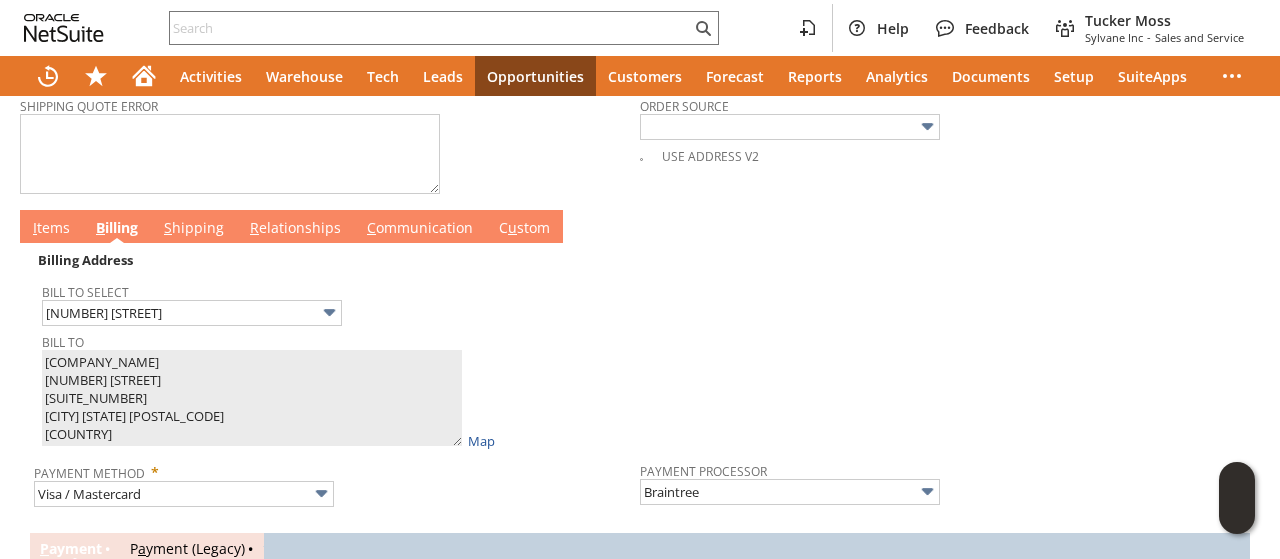 type on "999" 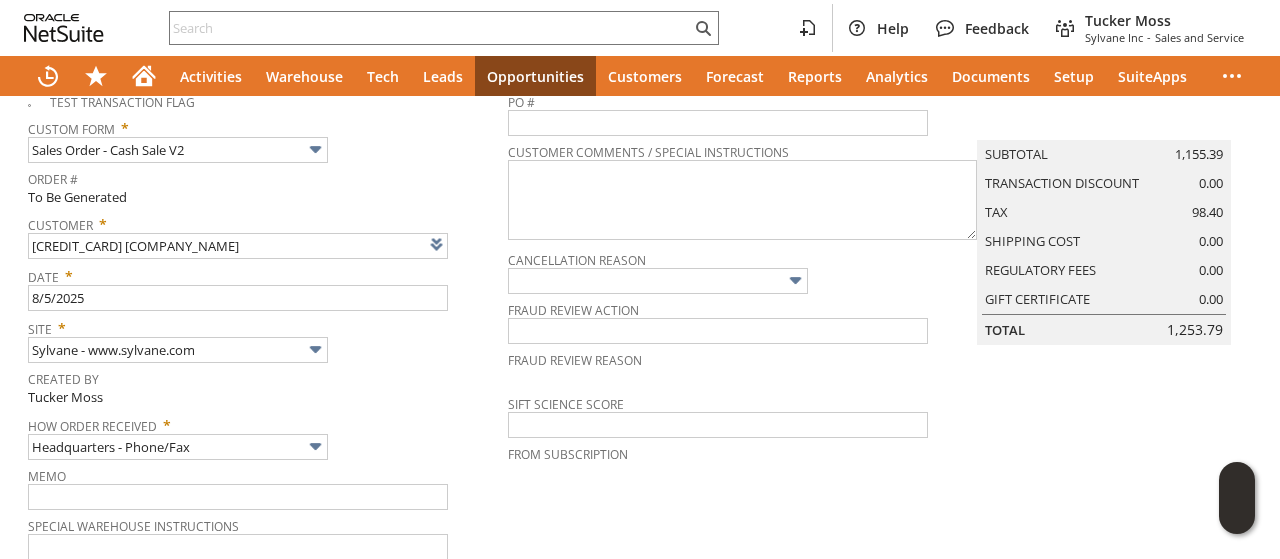 scroll, scrollTop: 0, scrollLeft: 0, axis: both 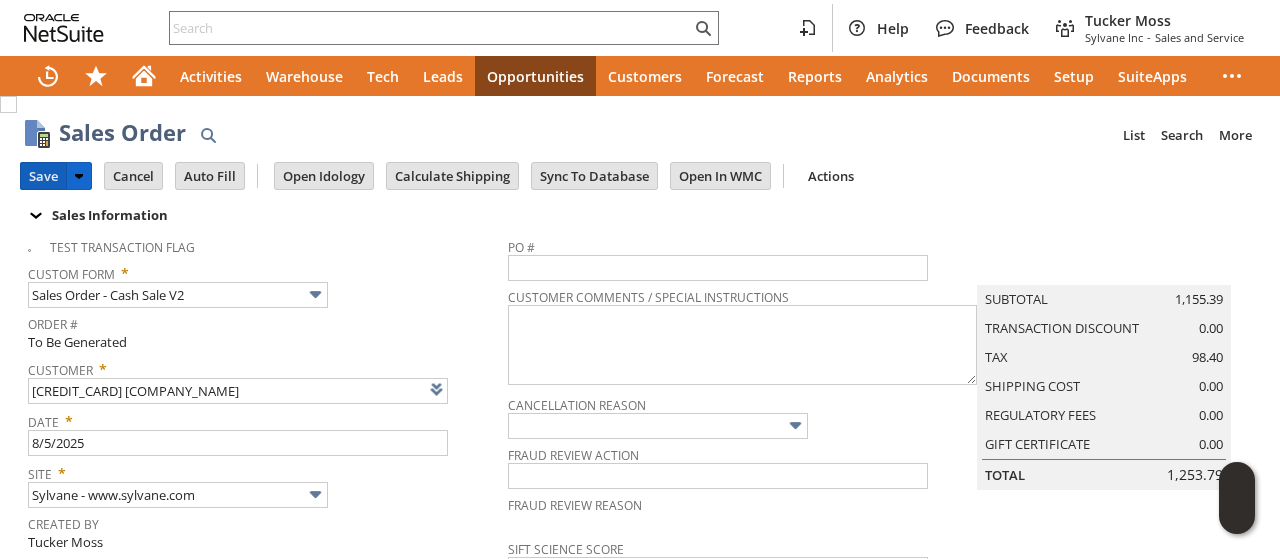 click on "Save" at bounding box center (43, 176) 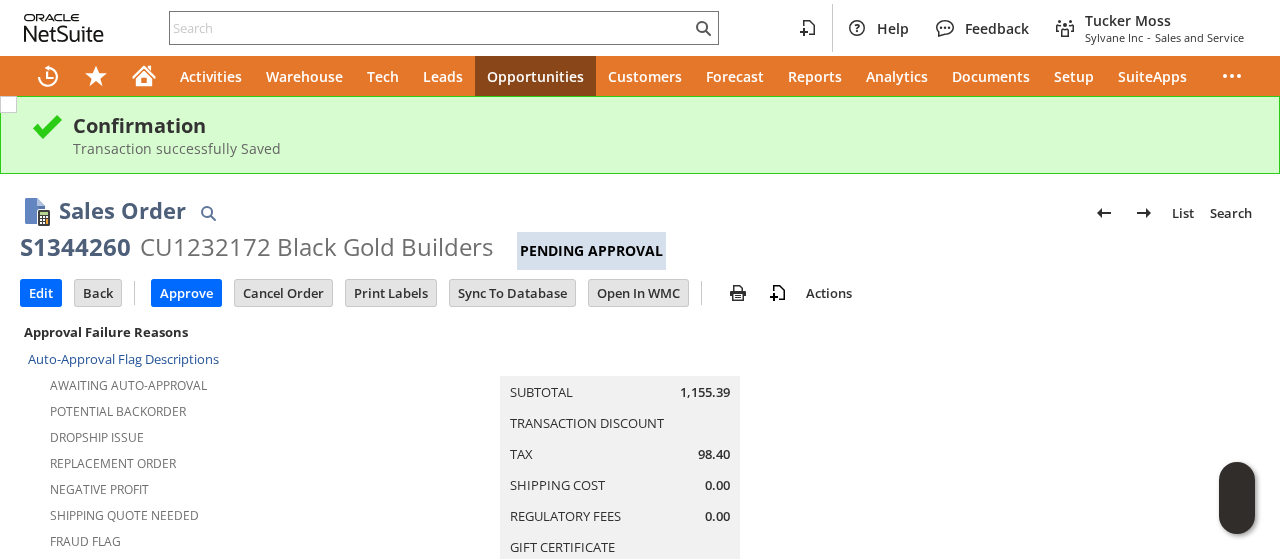scroll, scrollTop: 0, scrollLeft: 0, axis: both 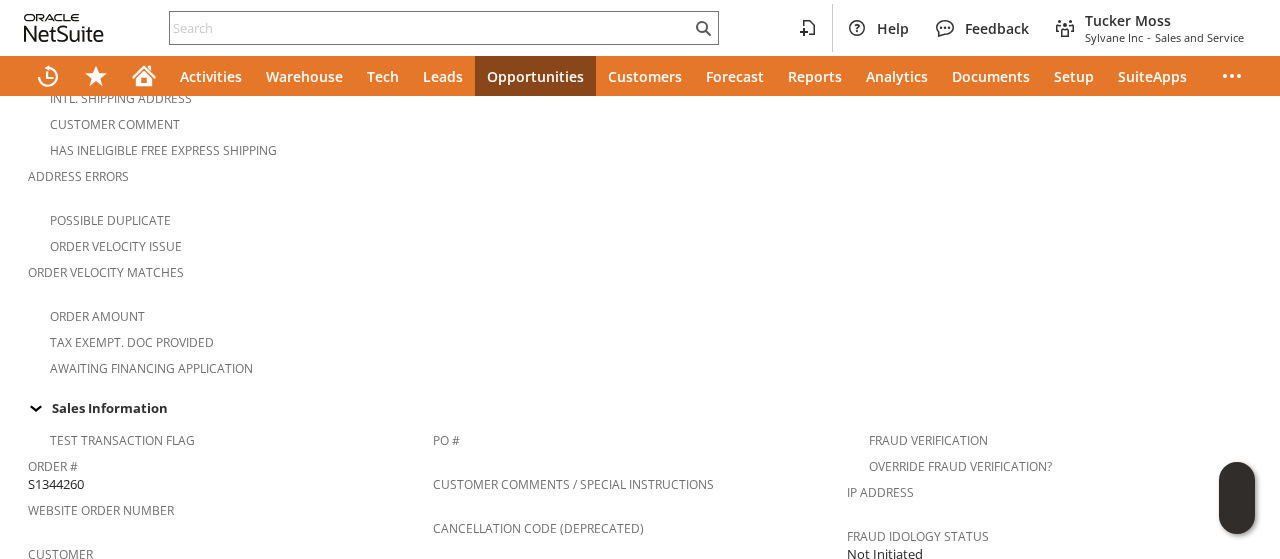 click on "Summary
Subtotal
1,155.39
Transaction Discount
Tax
98.40
Shipping Cost
0.00
Regulatory Fees
0.00
Gift Certificate
Total
1,253.79" at bounding box center [639, 76] 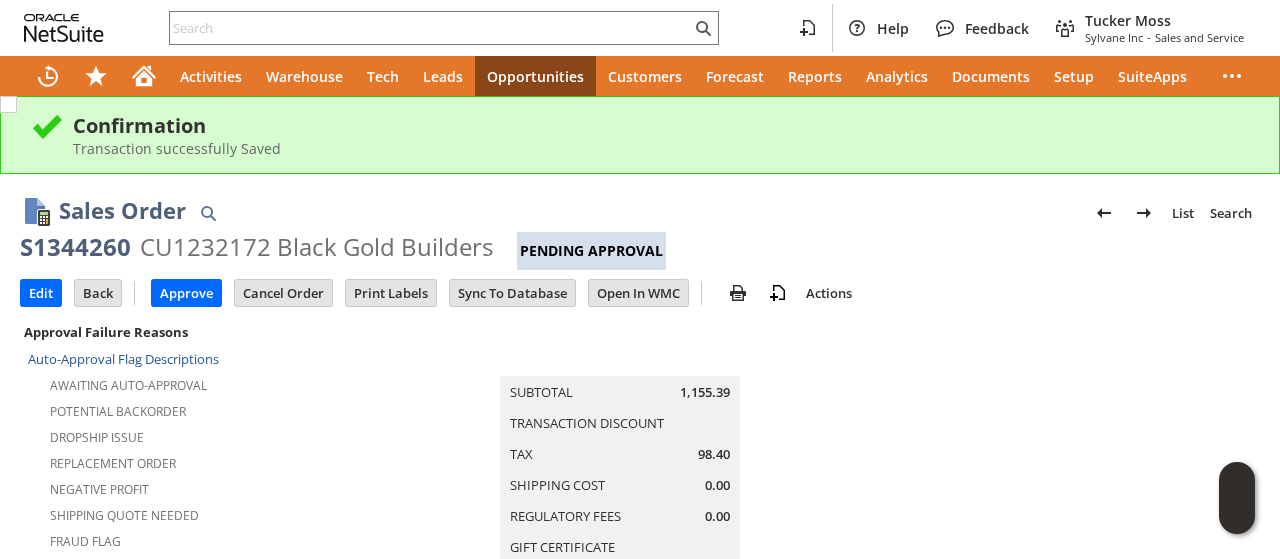 click at bounding box center (1053, 623) 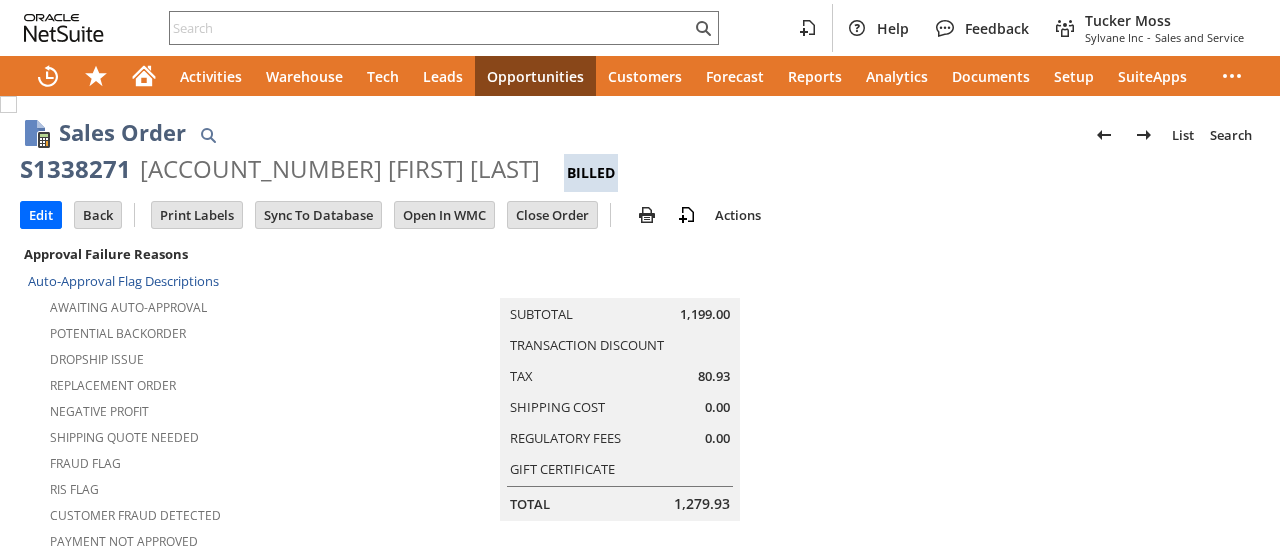 scroll, scrollTop: 0, scrollLeft: 0, axis: both 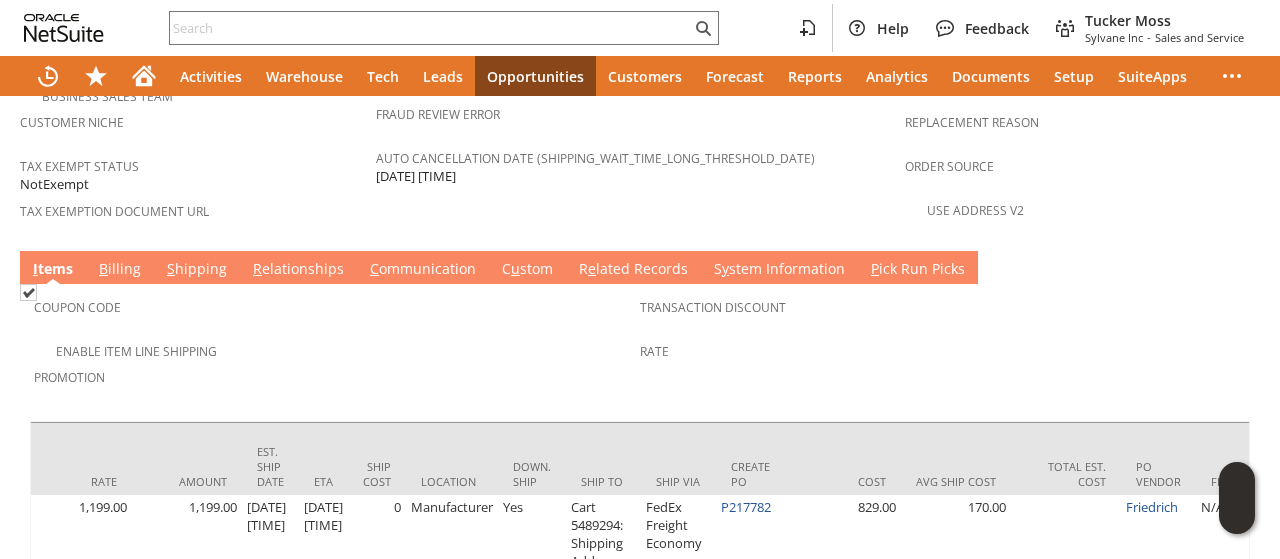 click on "C ommunication" at bounding box center (423, 270) 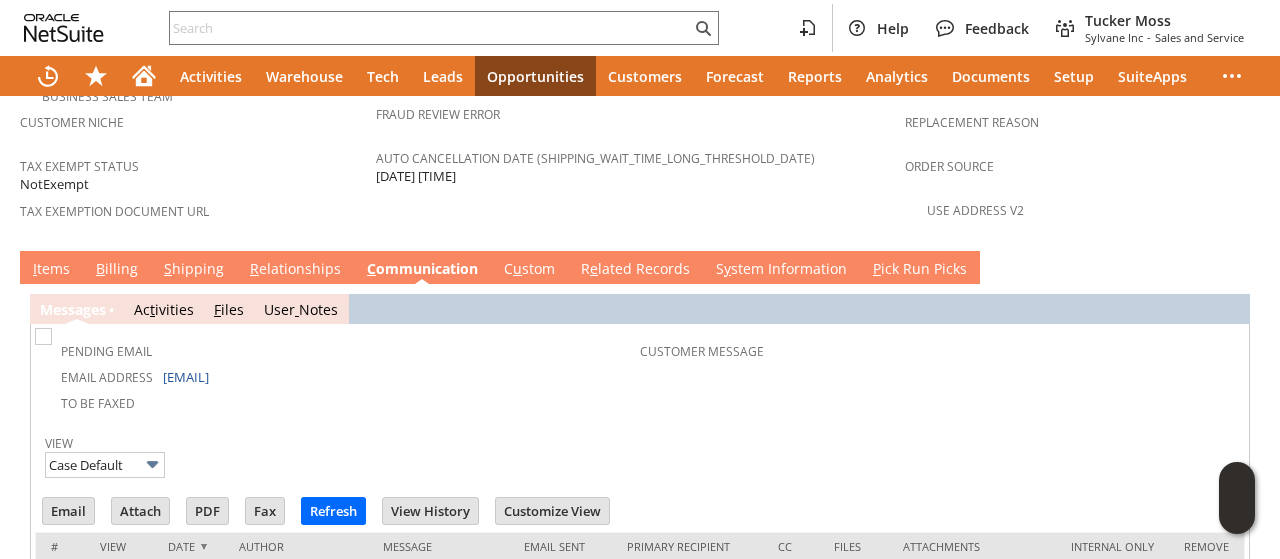 scroll, scrollTop: 0, scrollLeft: 0, axis: both 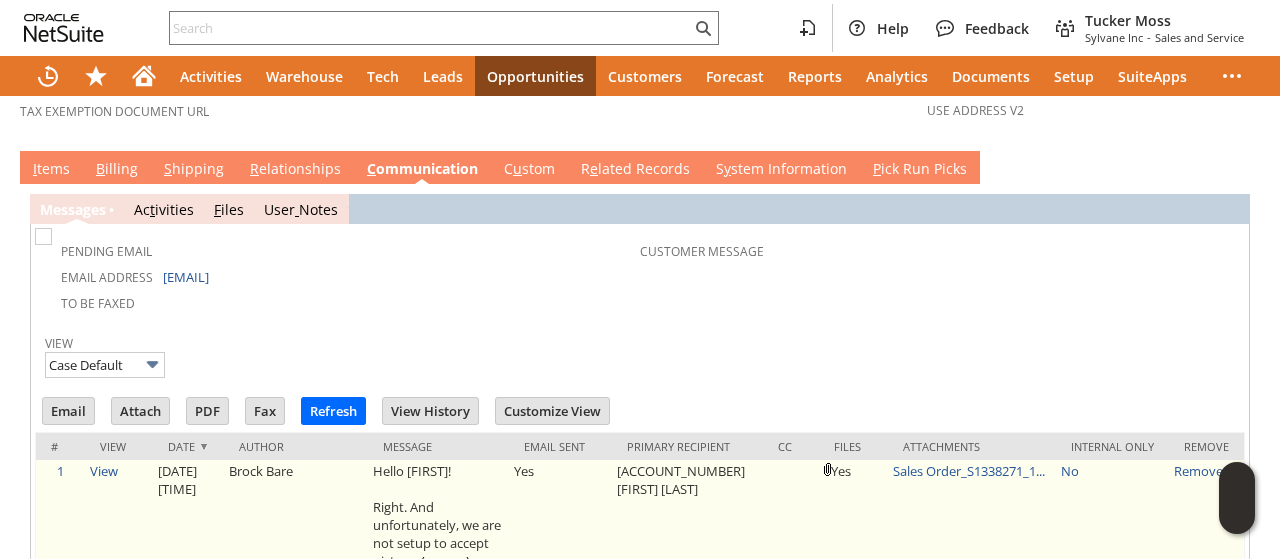 click on "(more...)" at bounding box center [445, 561] 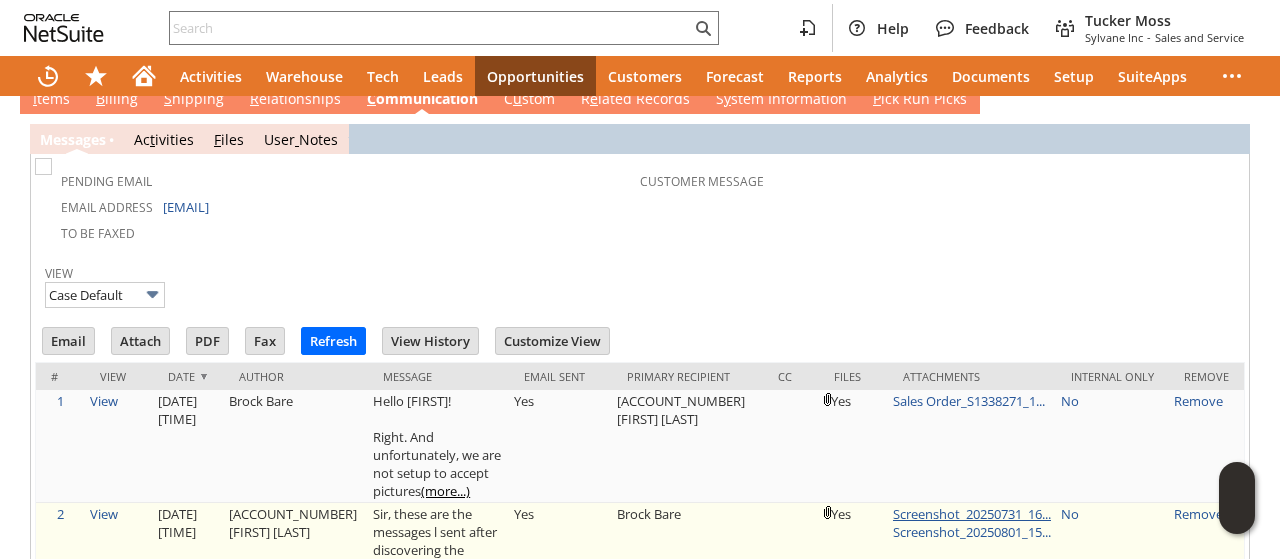 scroll, scrollTop: 1620, scrollLeft: 0, axis: vertical 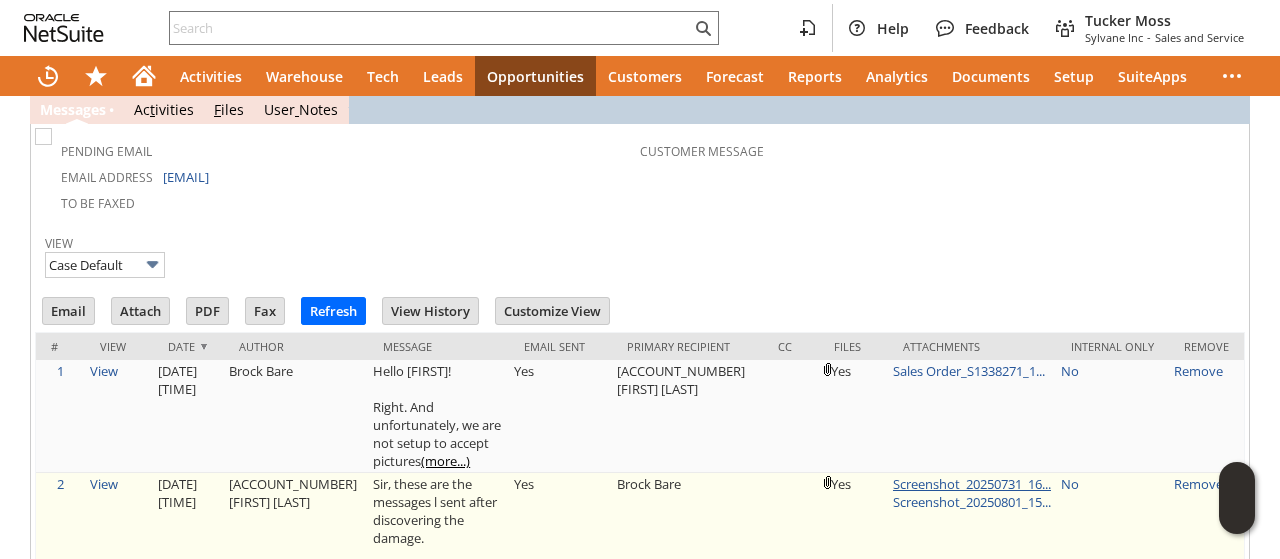 click on "Screenshot_20250731_16..." at bounding box center [972, 484] 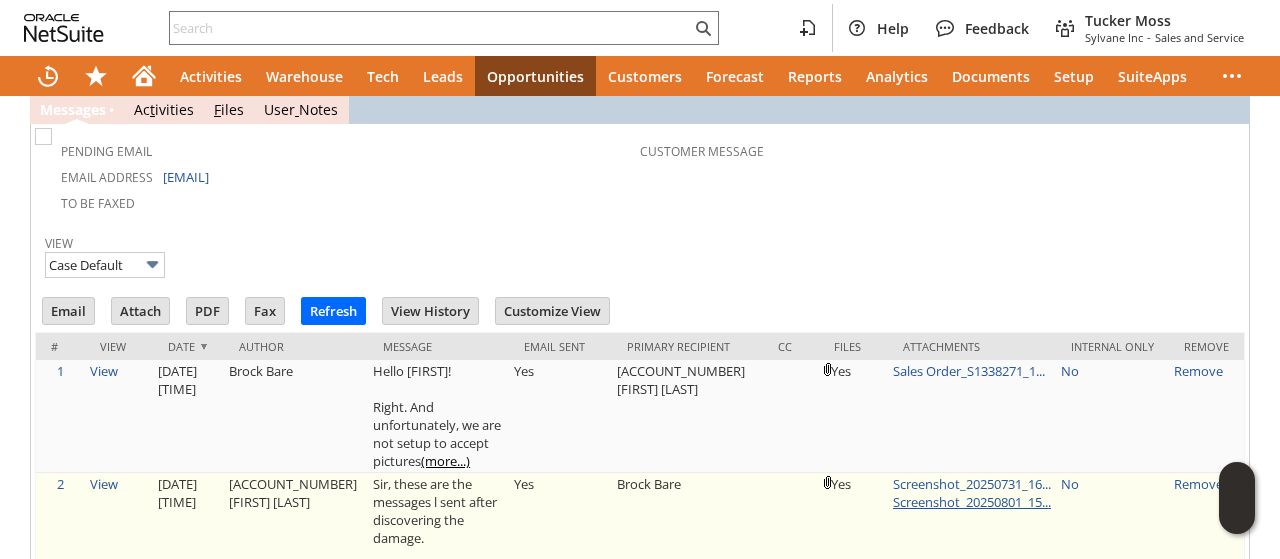 click on "Screenshot_20250801_15..." at bounding box center (972, 502) 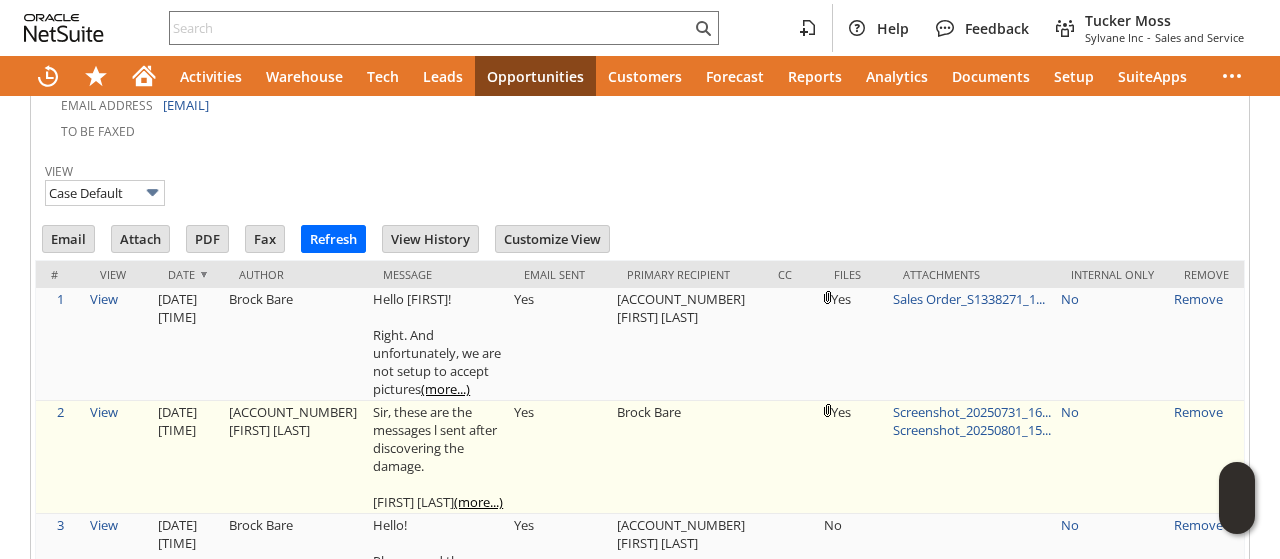 scroll, scrollTop: 1720, scrollLeft: 0, axis: vertical 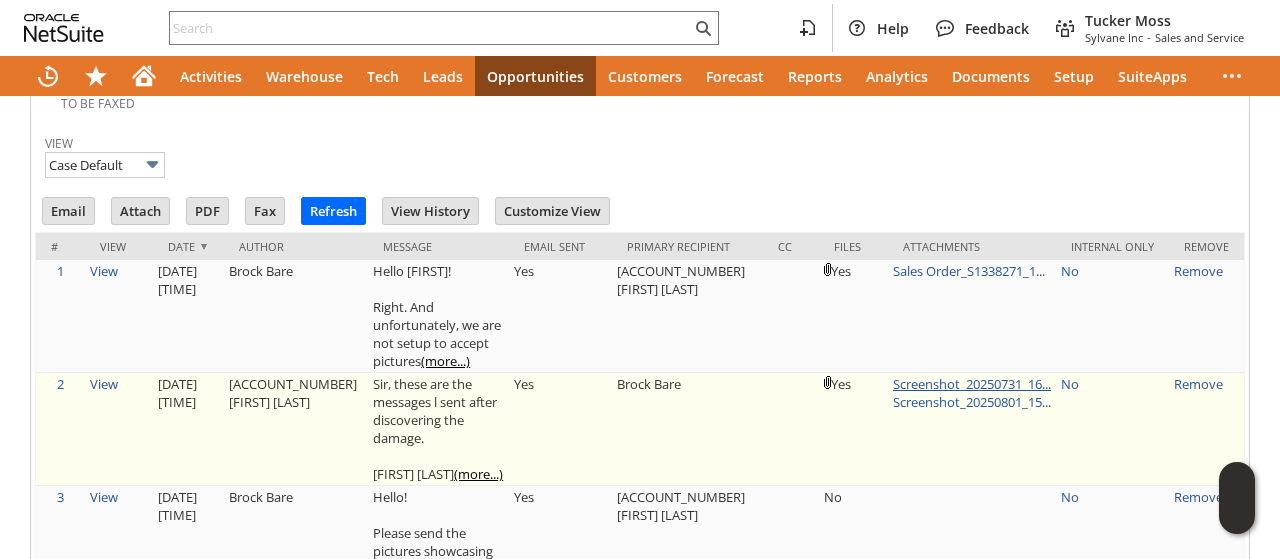 click on "Screenshot_20250731_16..." at bounding box center [972, 384] 